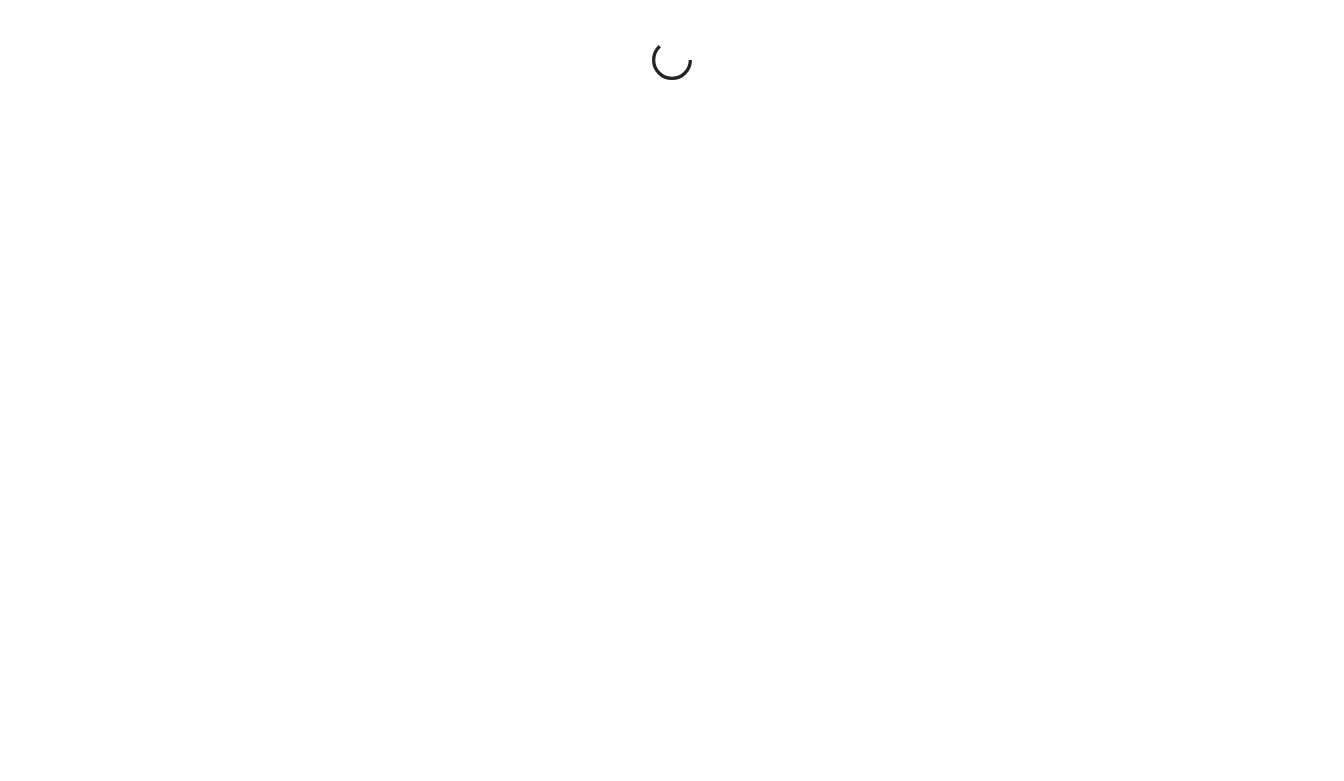 scroll, scrollTop: 0, scrollLeft: 0, axis: both 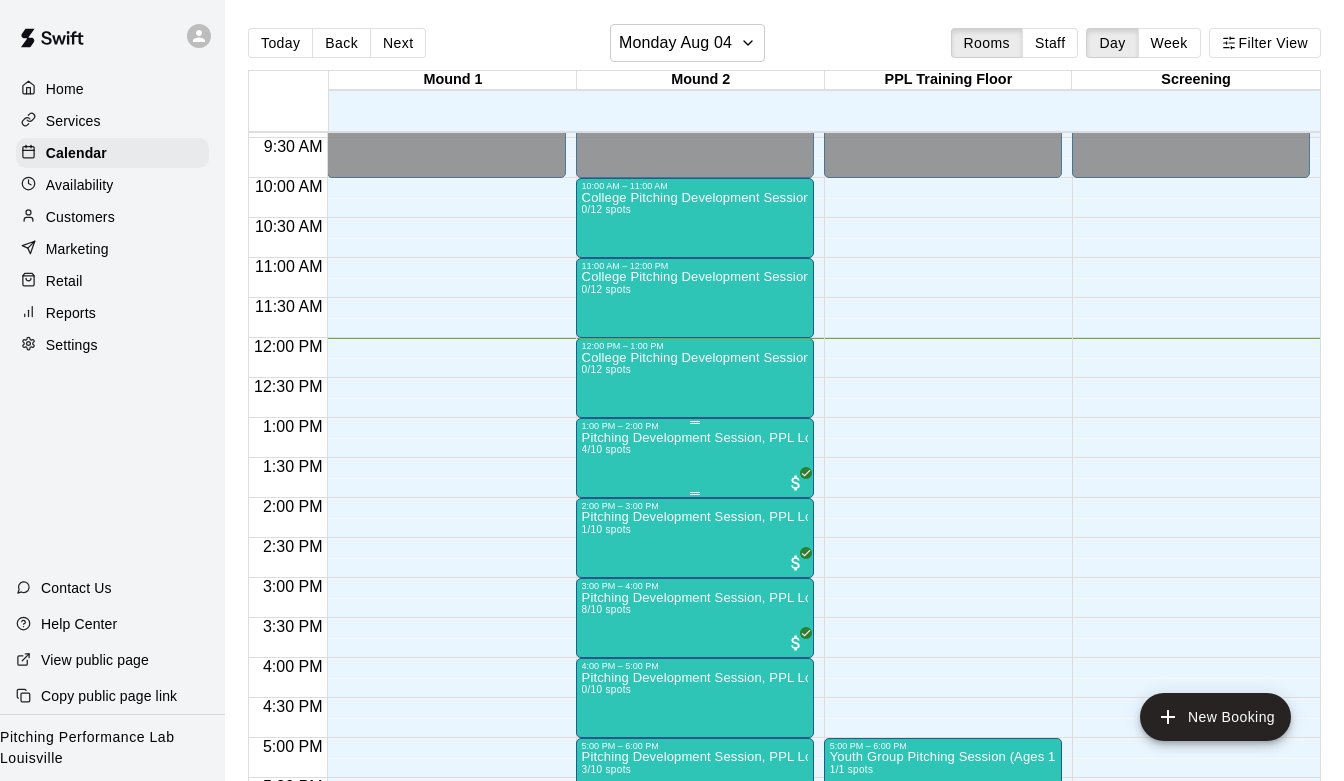 click on "College Pitching Development Session, PPL Louisville 0/12 spots" at bounding box center [695, 581] 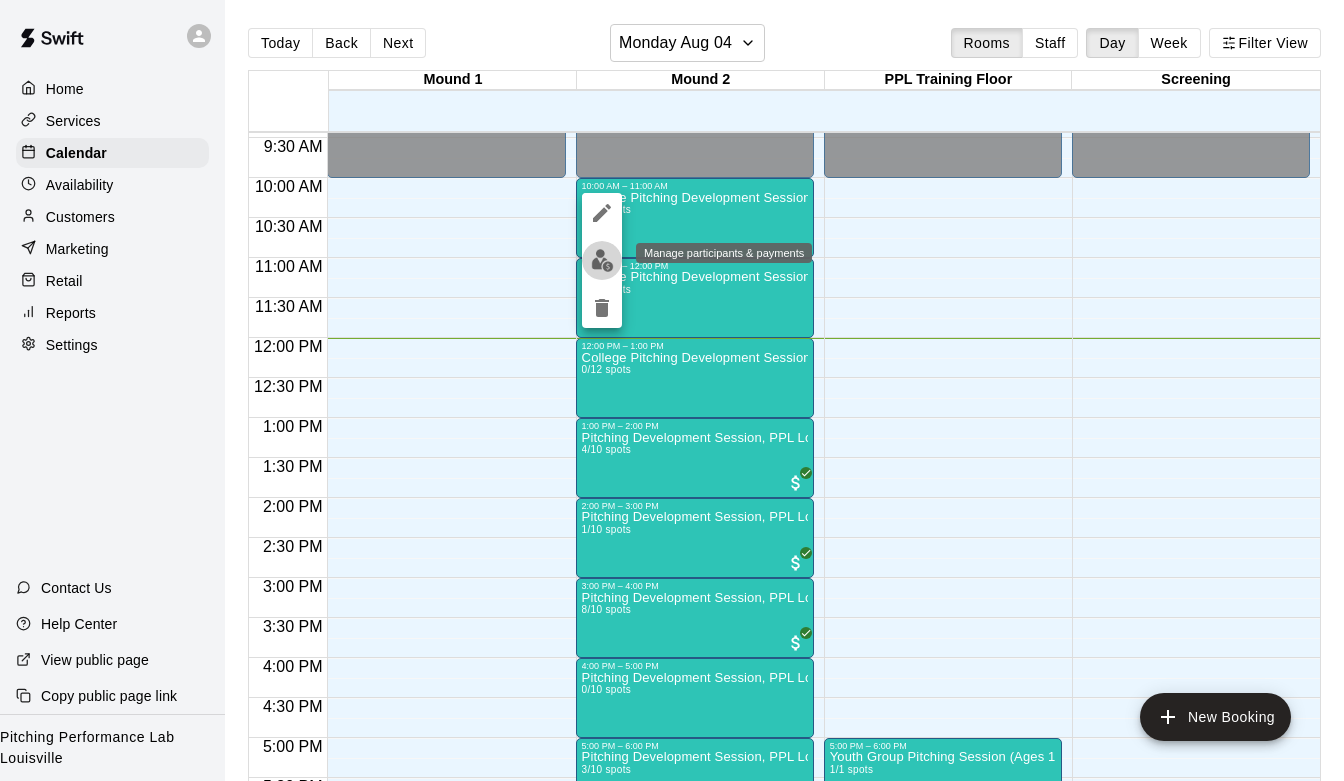click at bounding box center (602, 260) 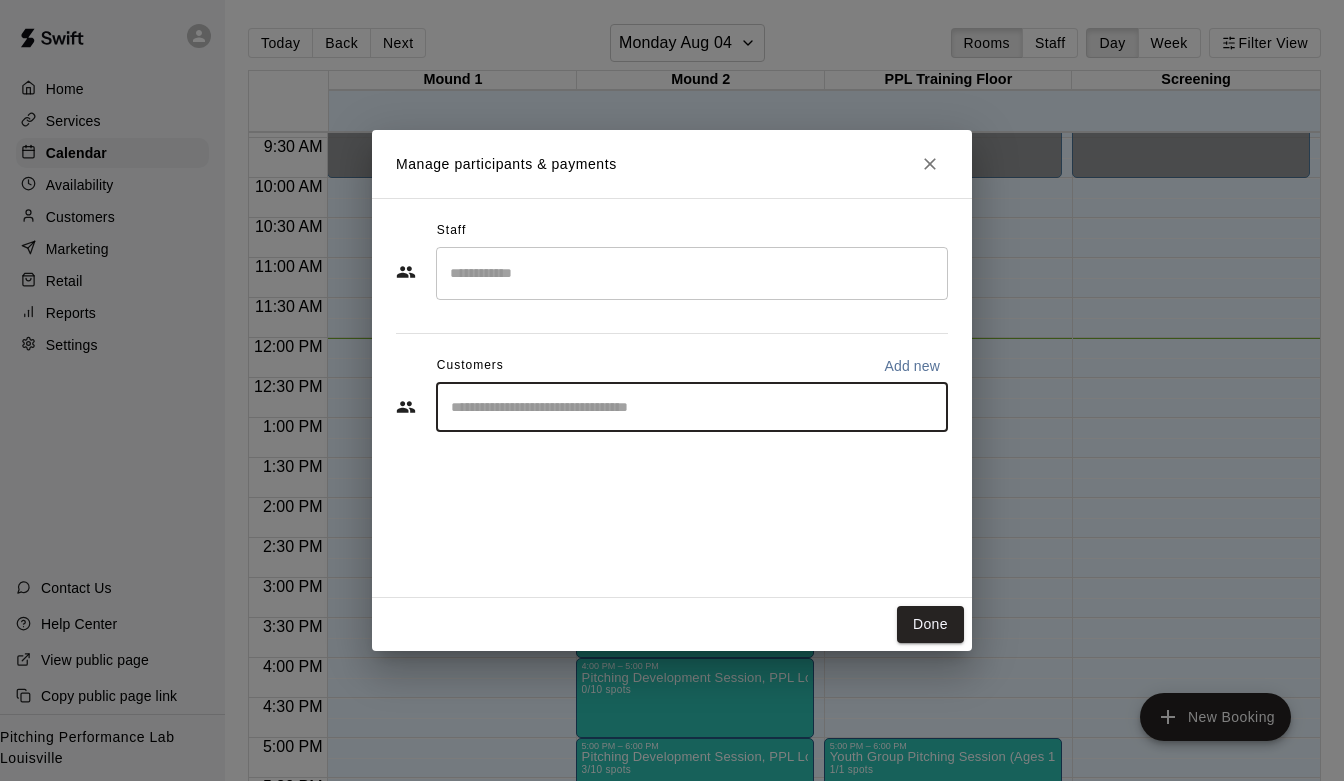 click at bounding box center (692, 407) 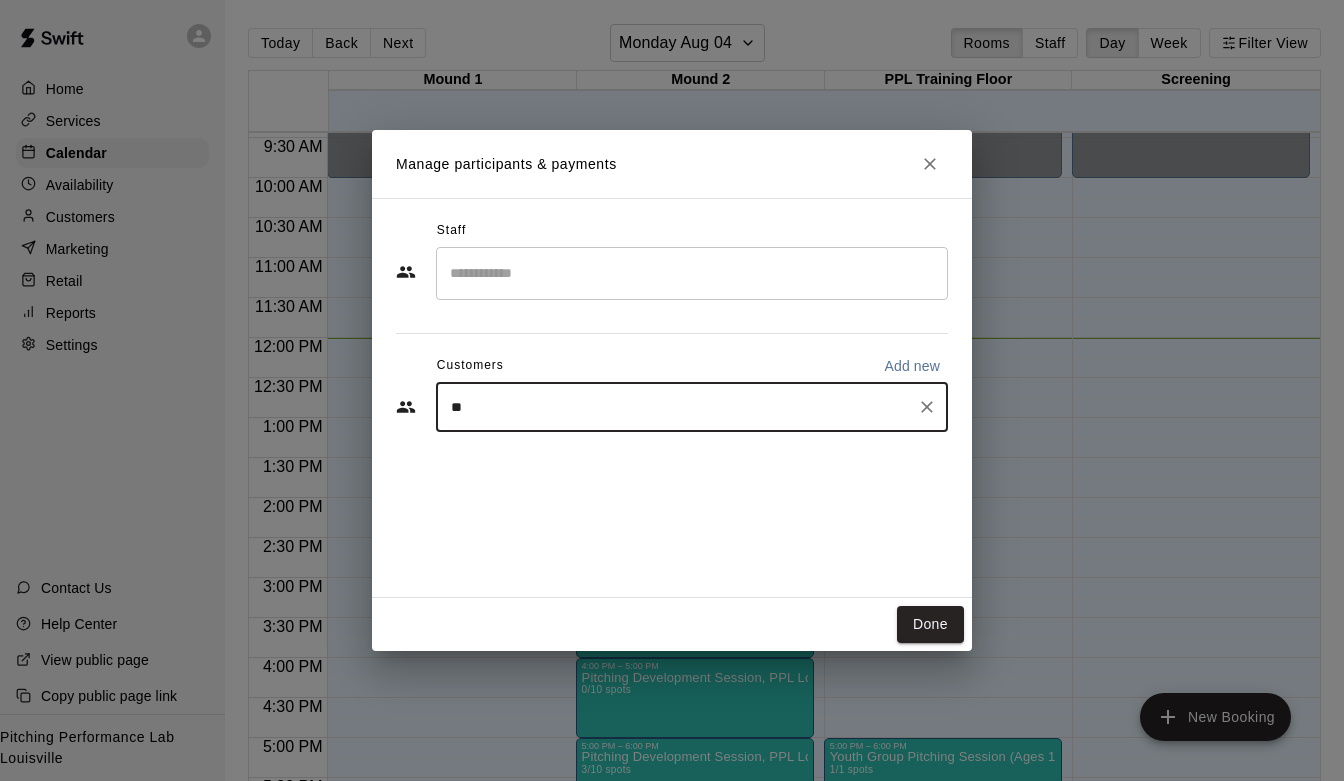type on "***" 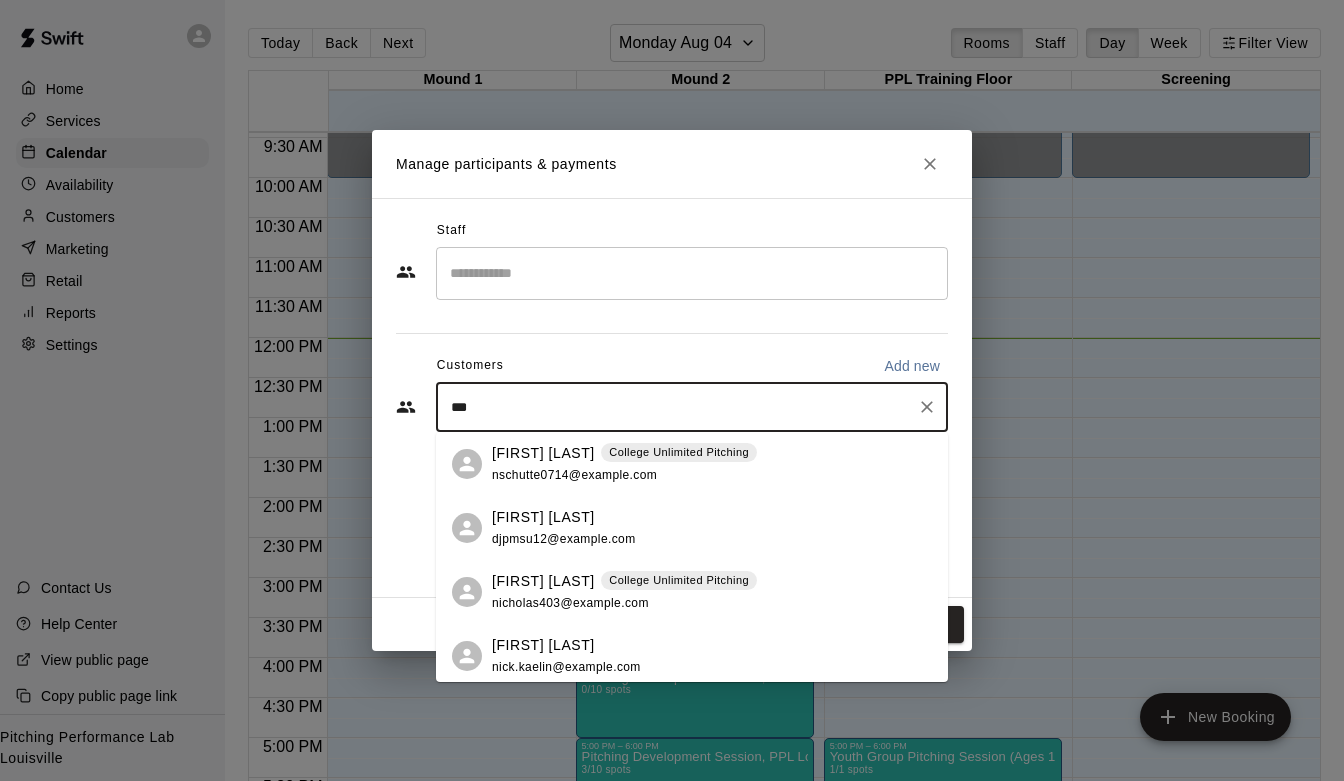 click on "[FIRST] [LAST] College Unlimited Pitching nschutte0714@example.com" at bounding box center [624, 464] 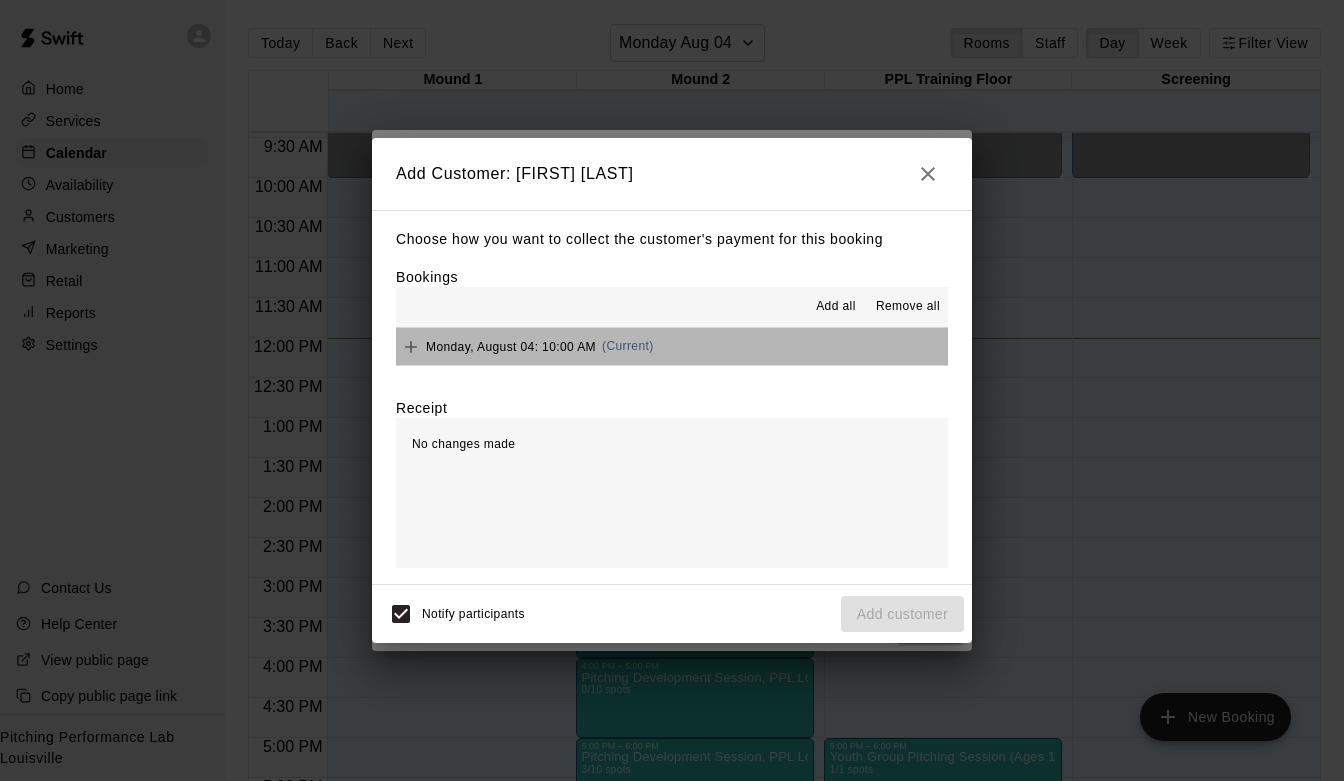 click on "Monday, August 04: 10:00 AM (Current)" at bounding box center [672, 346] 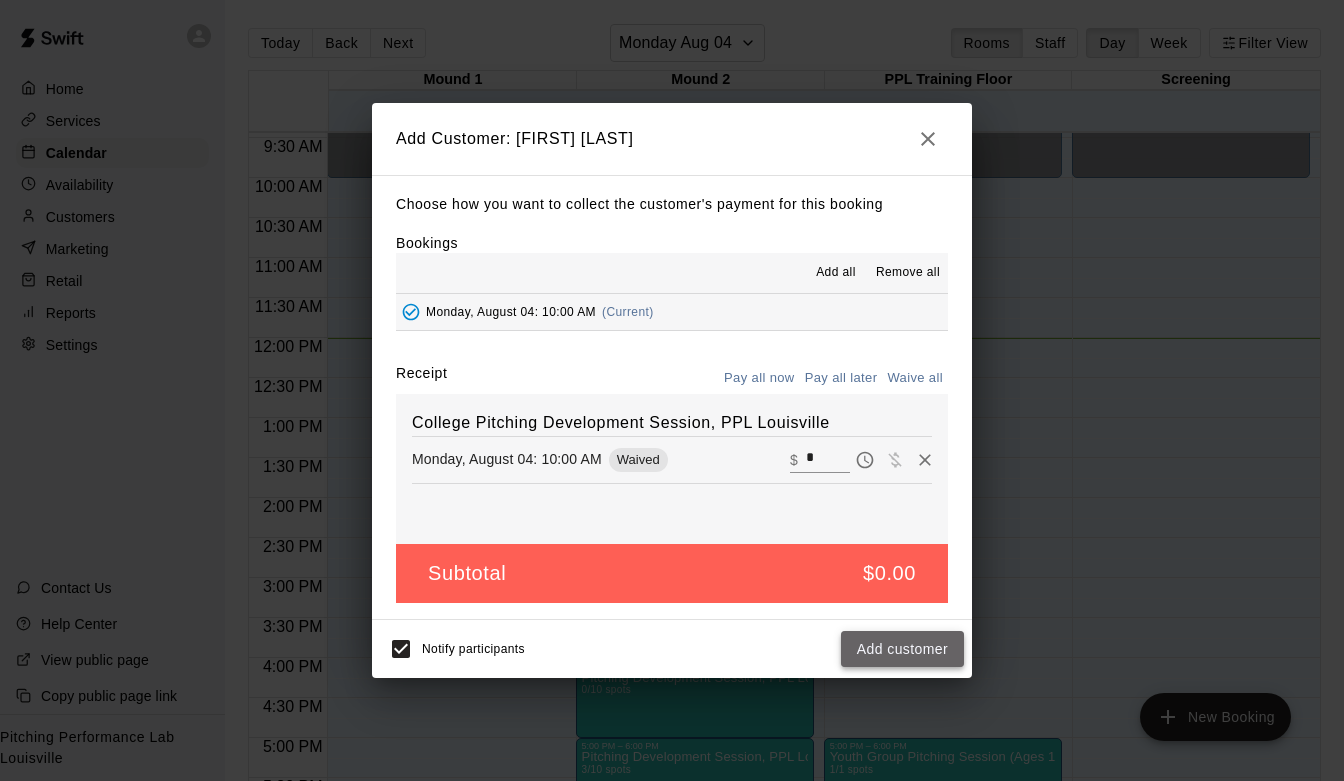 click on "Add customer" at bounding box center (902, 649) 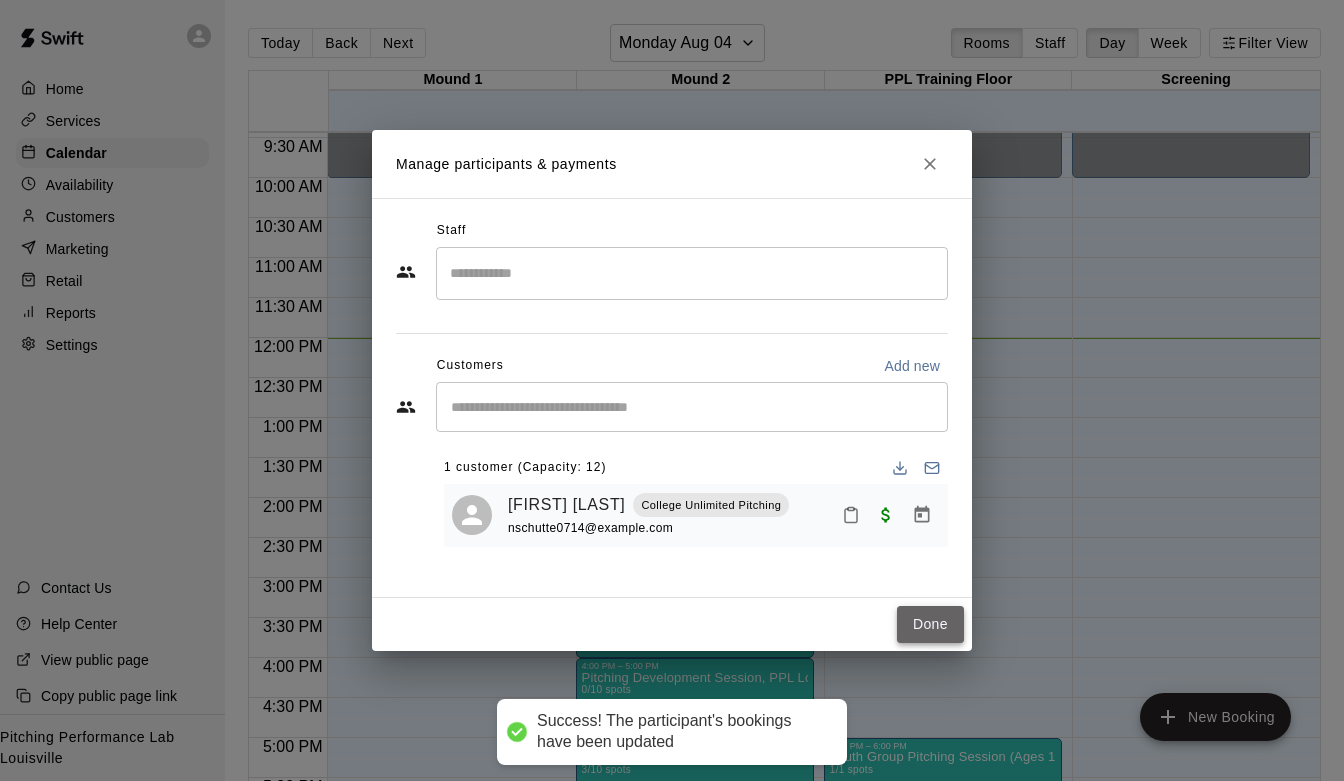 click on "Done" at bounding box center (930, 624) 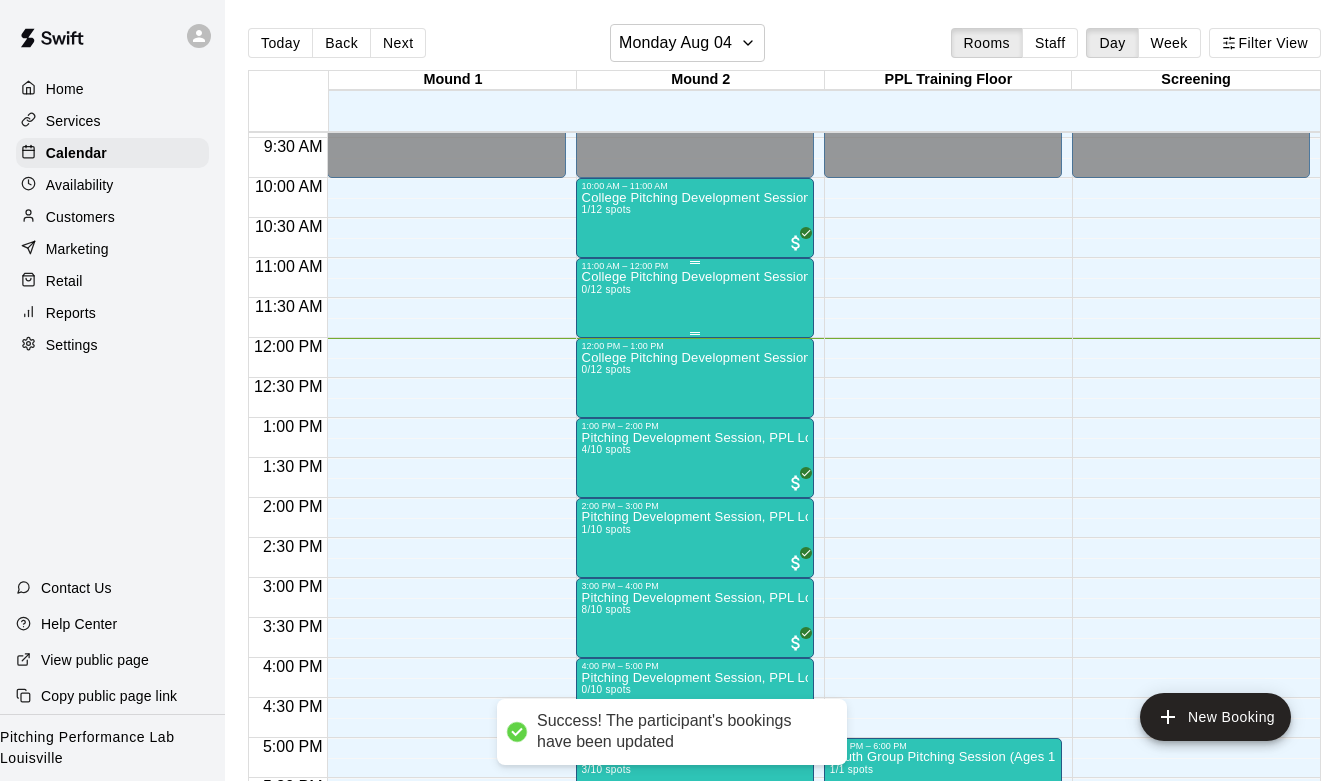 click on "College Pitching Development Session, PPL Louisville 0/12 spots" at bounding box center (695, 661) 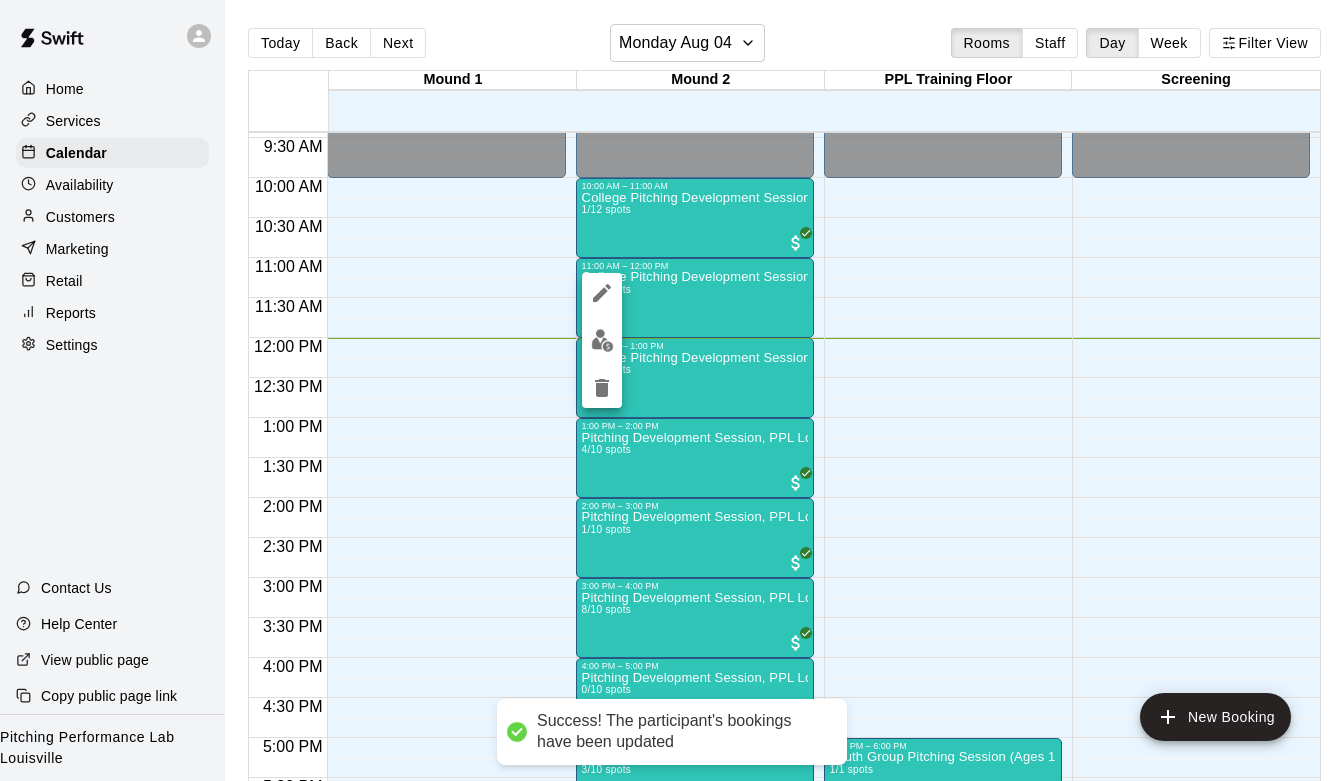 click at bounding box center (602, 340) 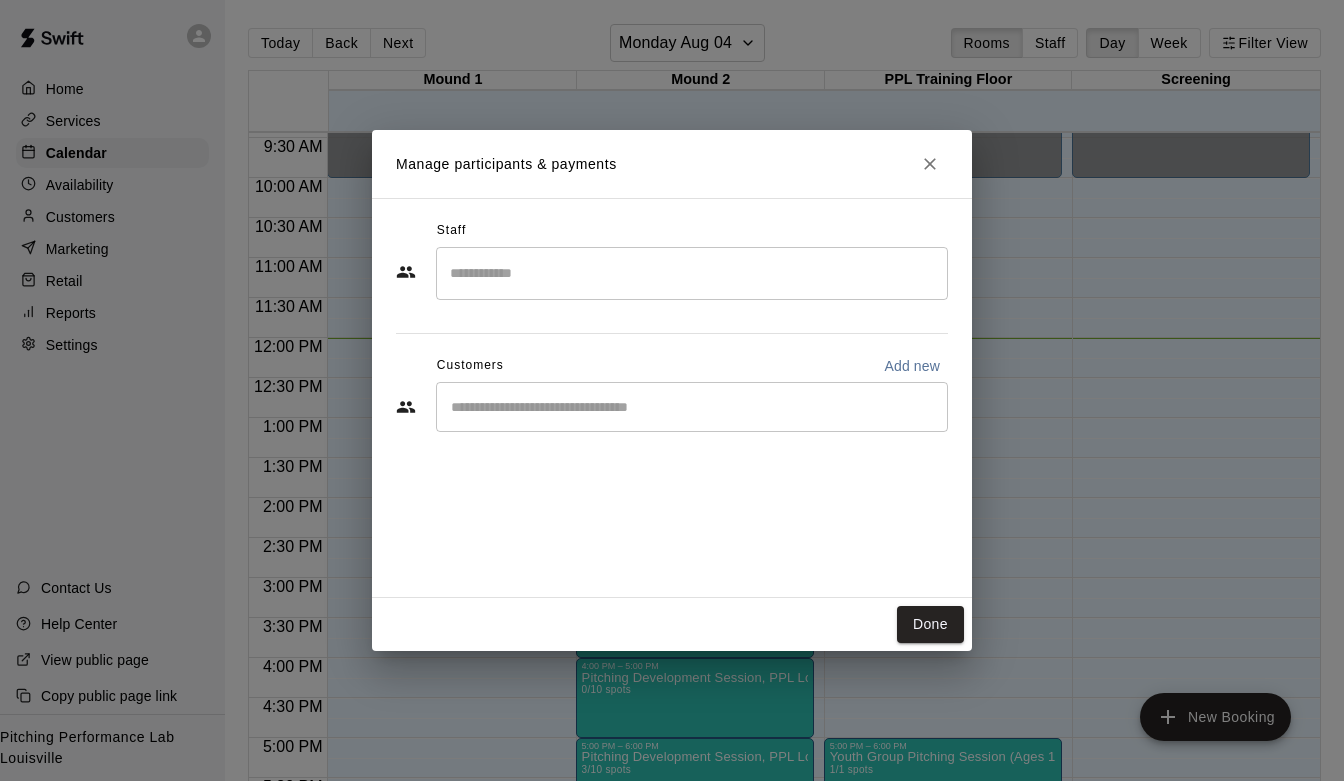 click on "​" at bounding box center [692, 407] 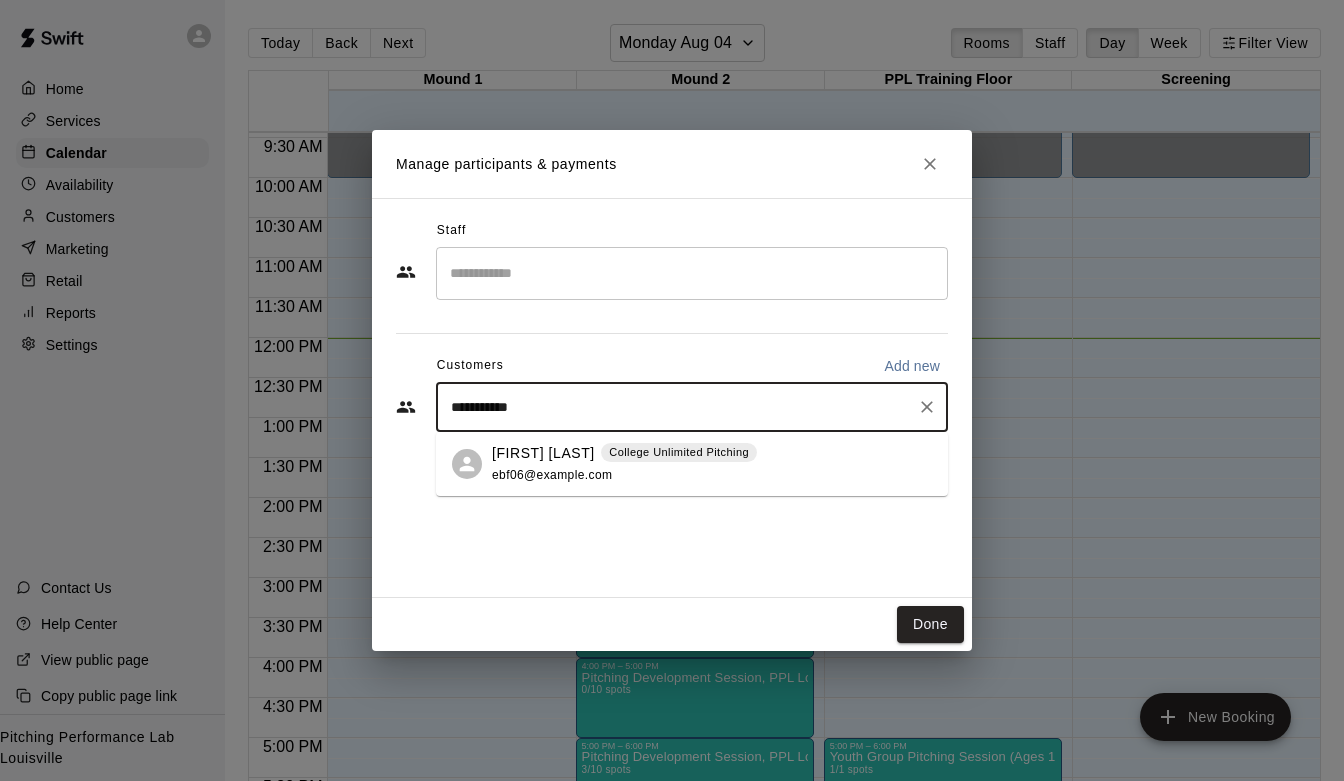 type on "**********" 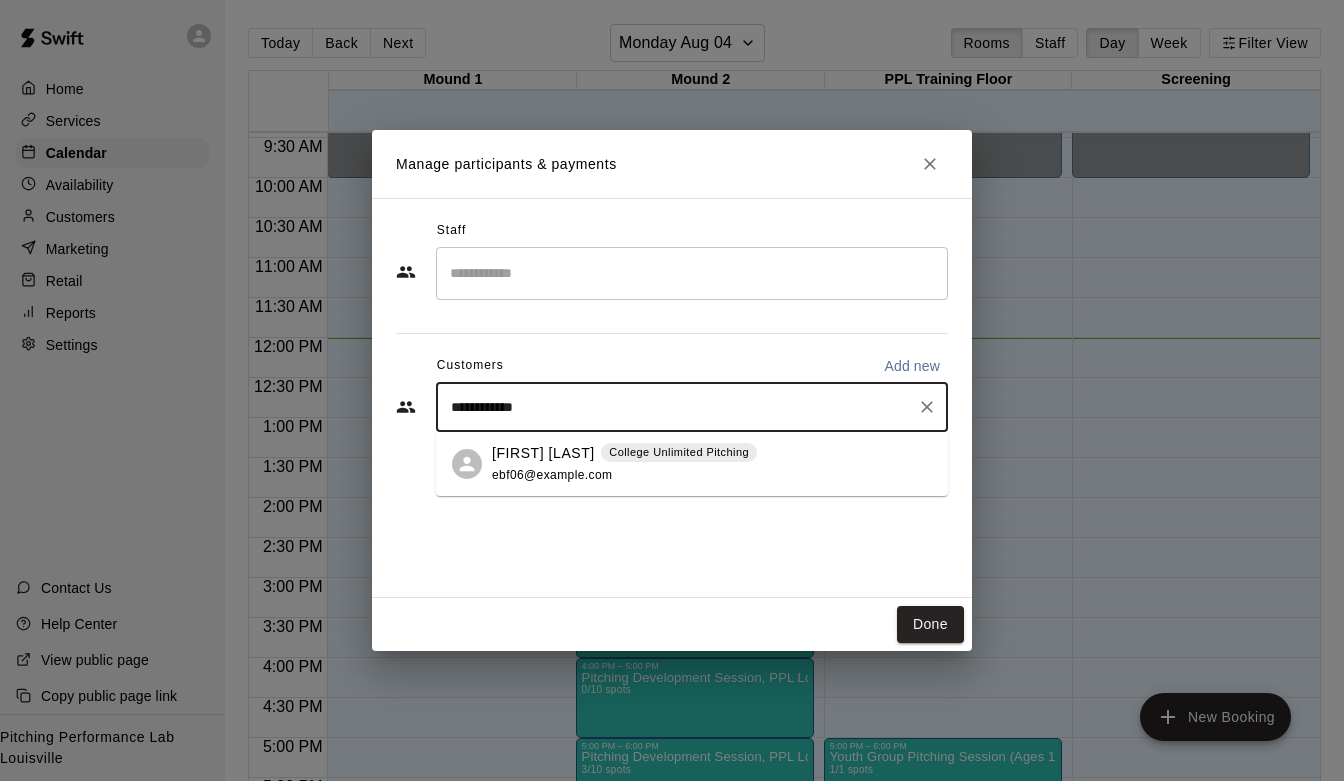 click on "[FIRST] [LAST]" at bounding box center [543, 453] 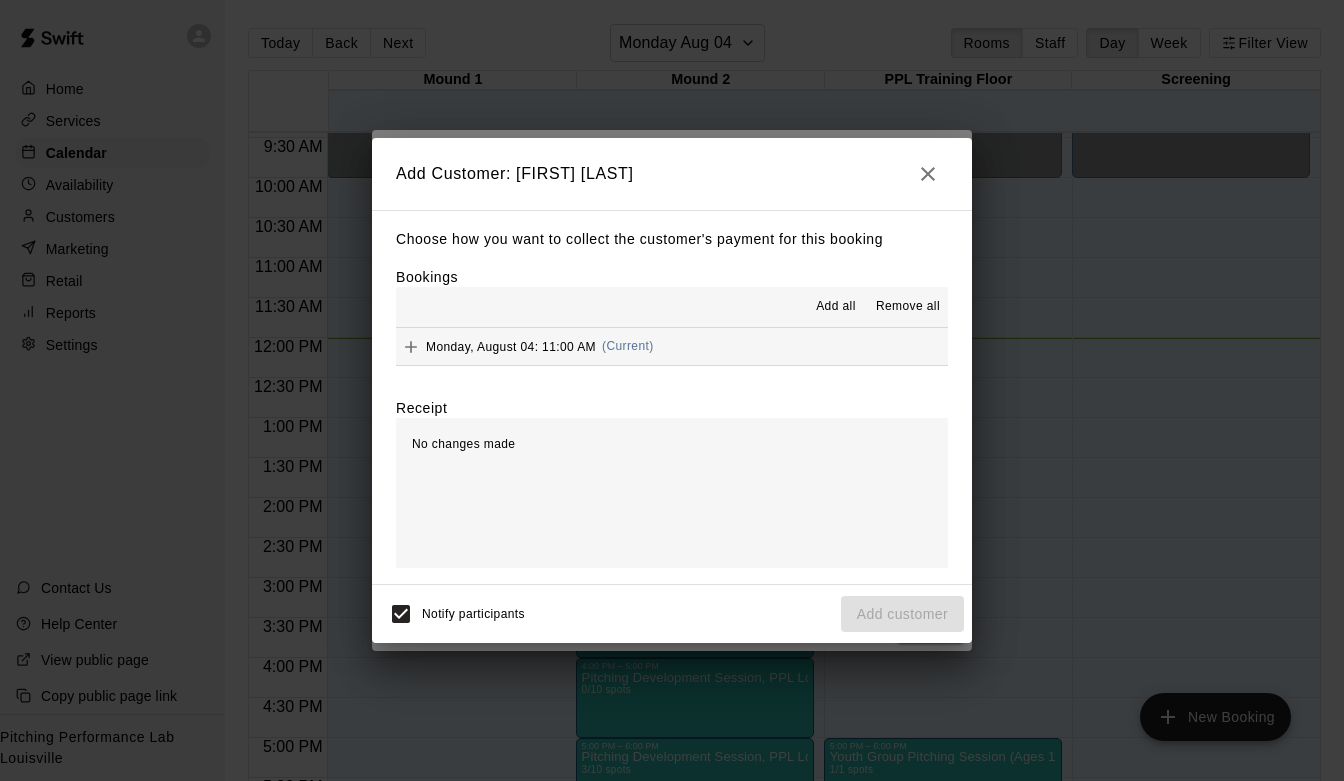 click on "Monday, August 04: 11:00 AM (Current)" at bounding box center [672, 346] 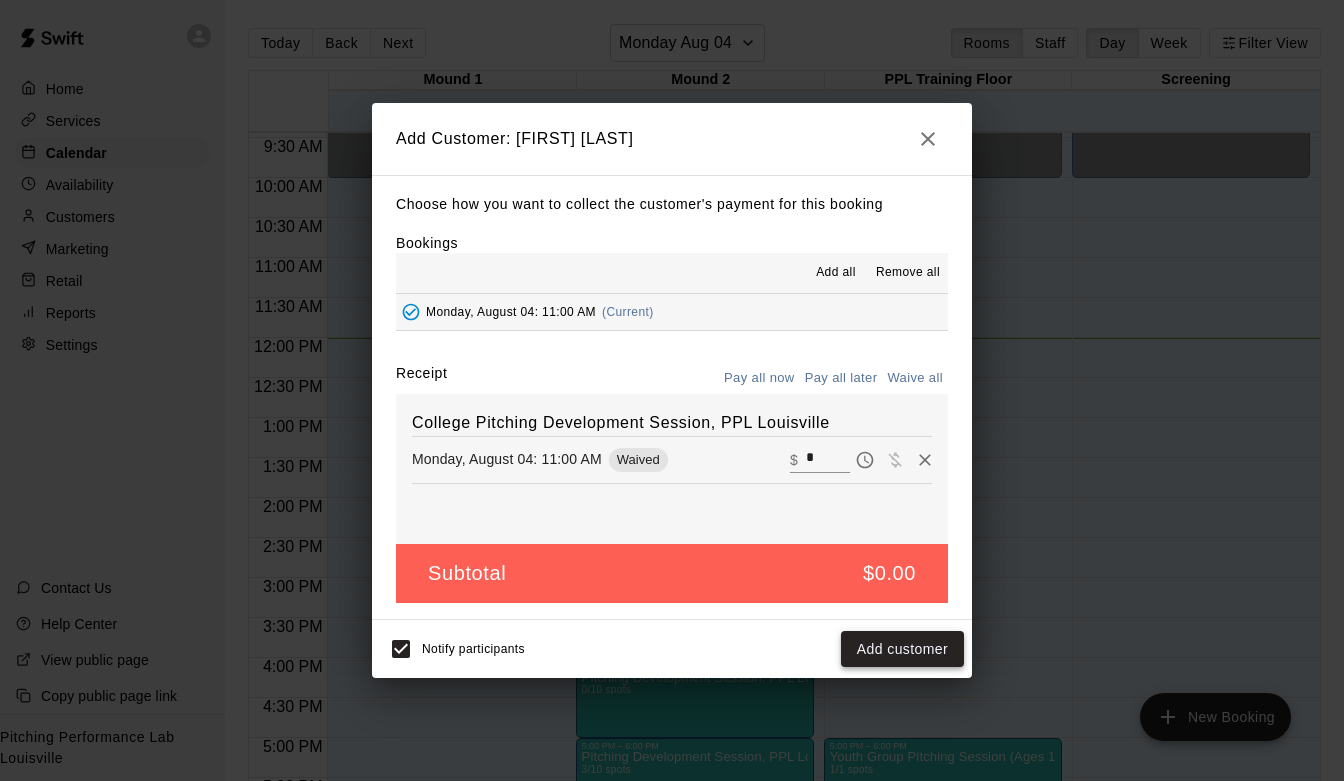 click on "Add customer" at bounding box center (902, 649) 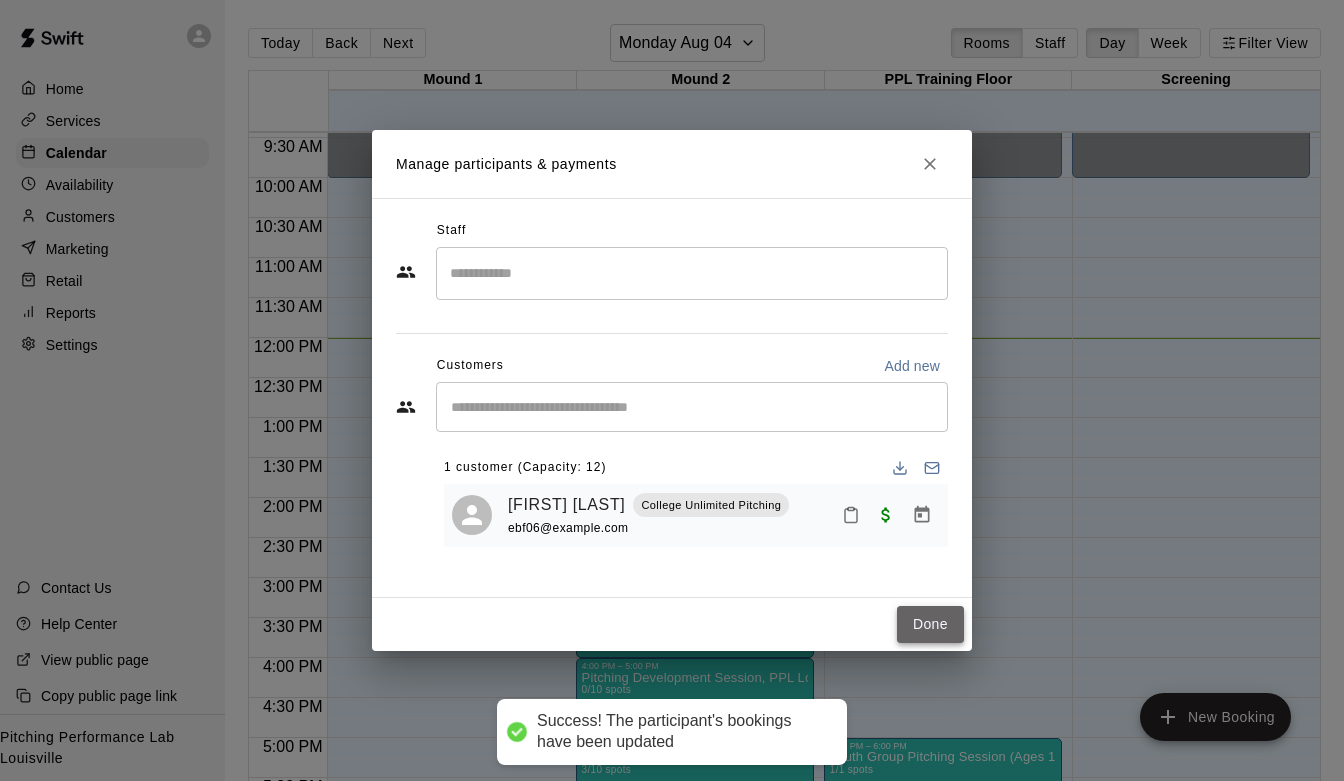click on "Done" at bounding box center [930, 624] 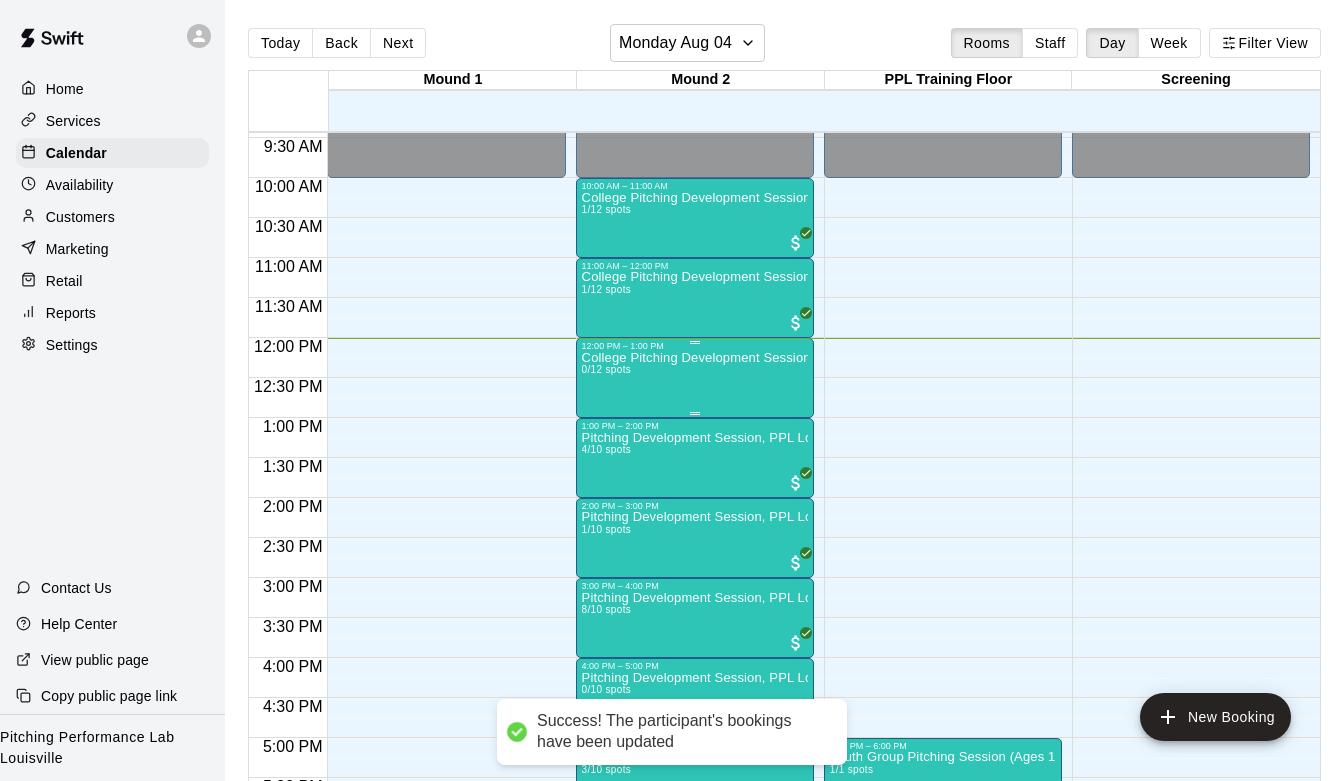 click on "College Pitching Development Session, PPL Louisville 0/12 spots" at bounding box center [695, 741] 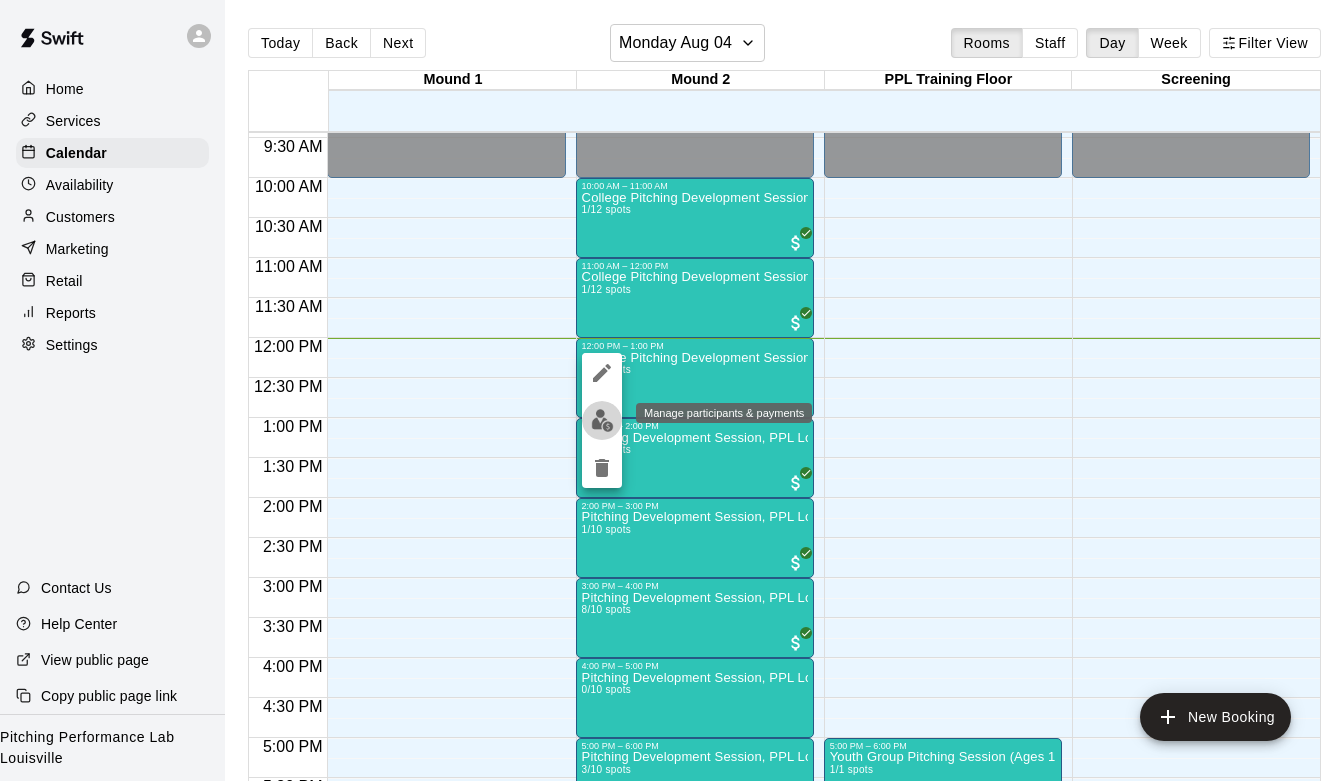 click at bounding box center [602, 420] 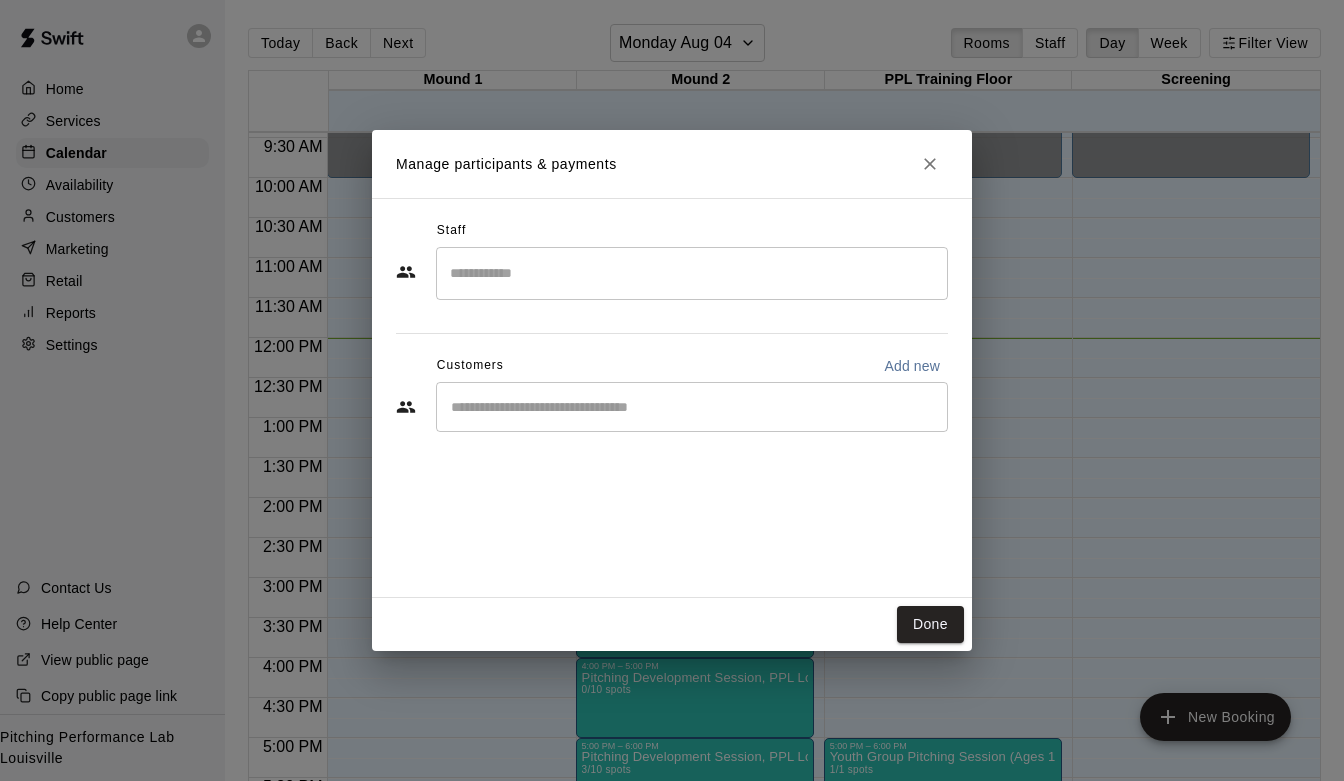click at bounding box center (692, 407) 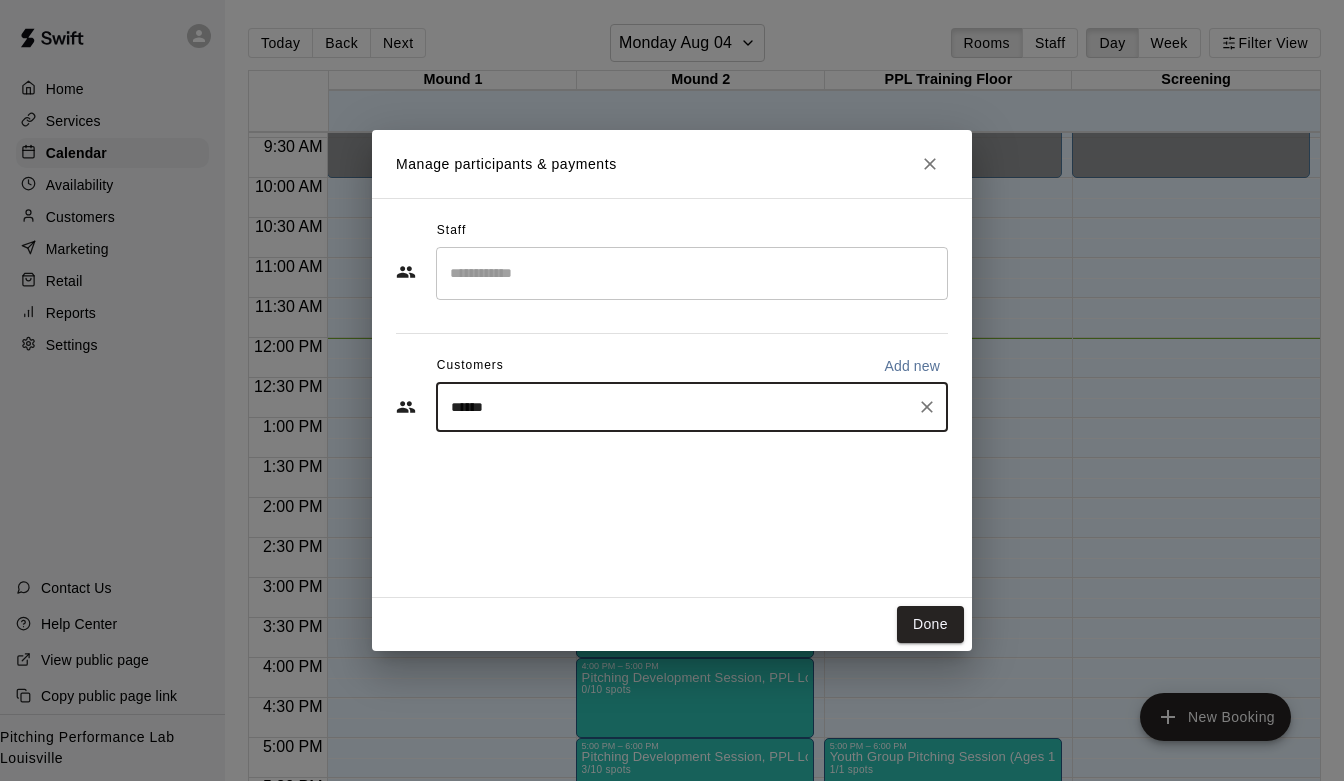 type on "*******" 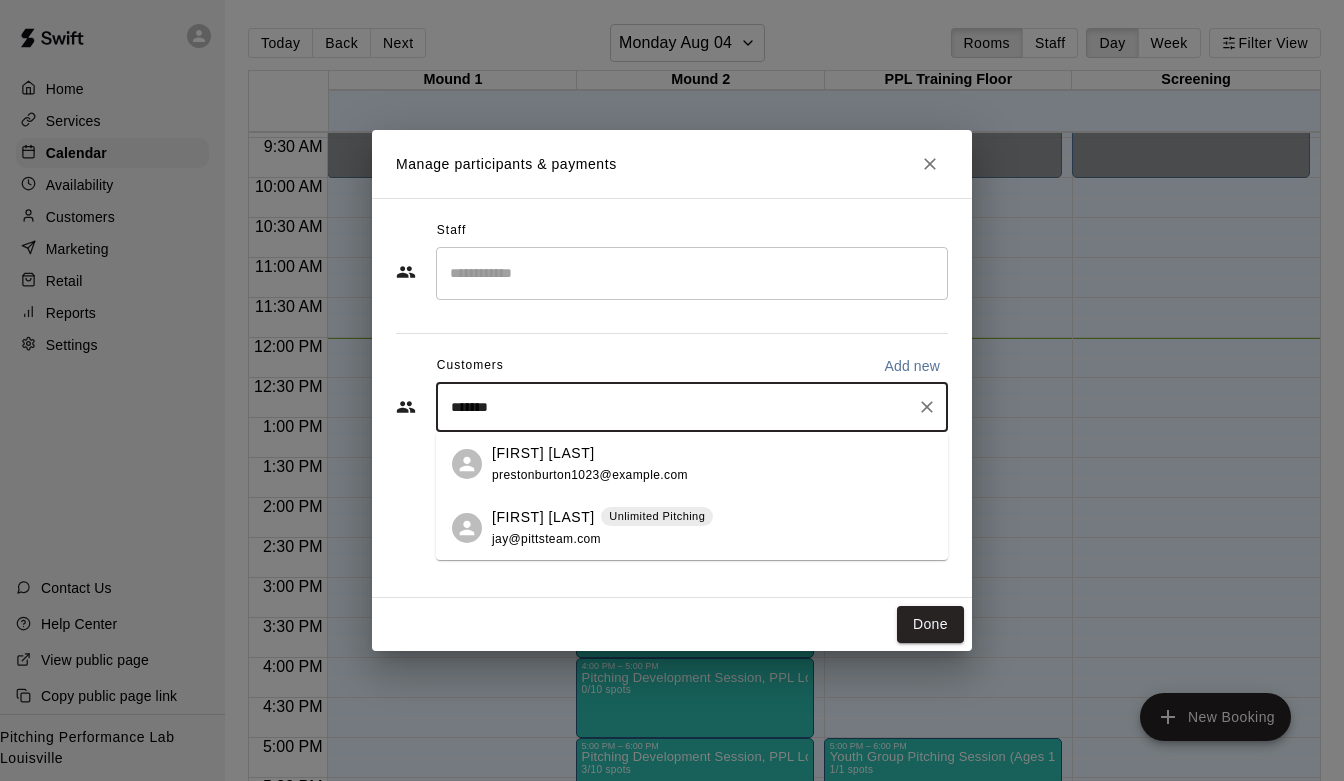 click on "[FIRST] [LAST] prestonburton1023@example.com" at bounding box center [590, 464] 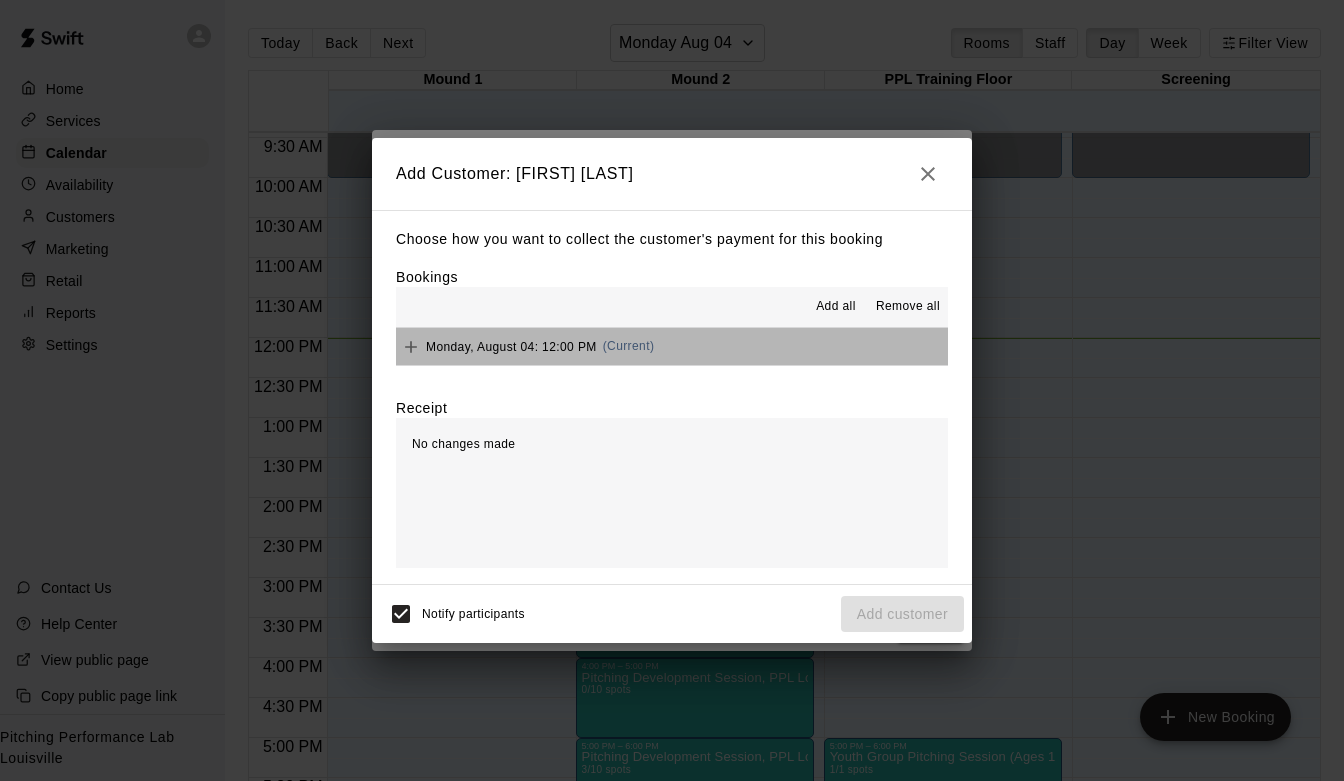 click on "Monday, August 04: 12:00 PM (Current)" at bounding box center (672, 346) 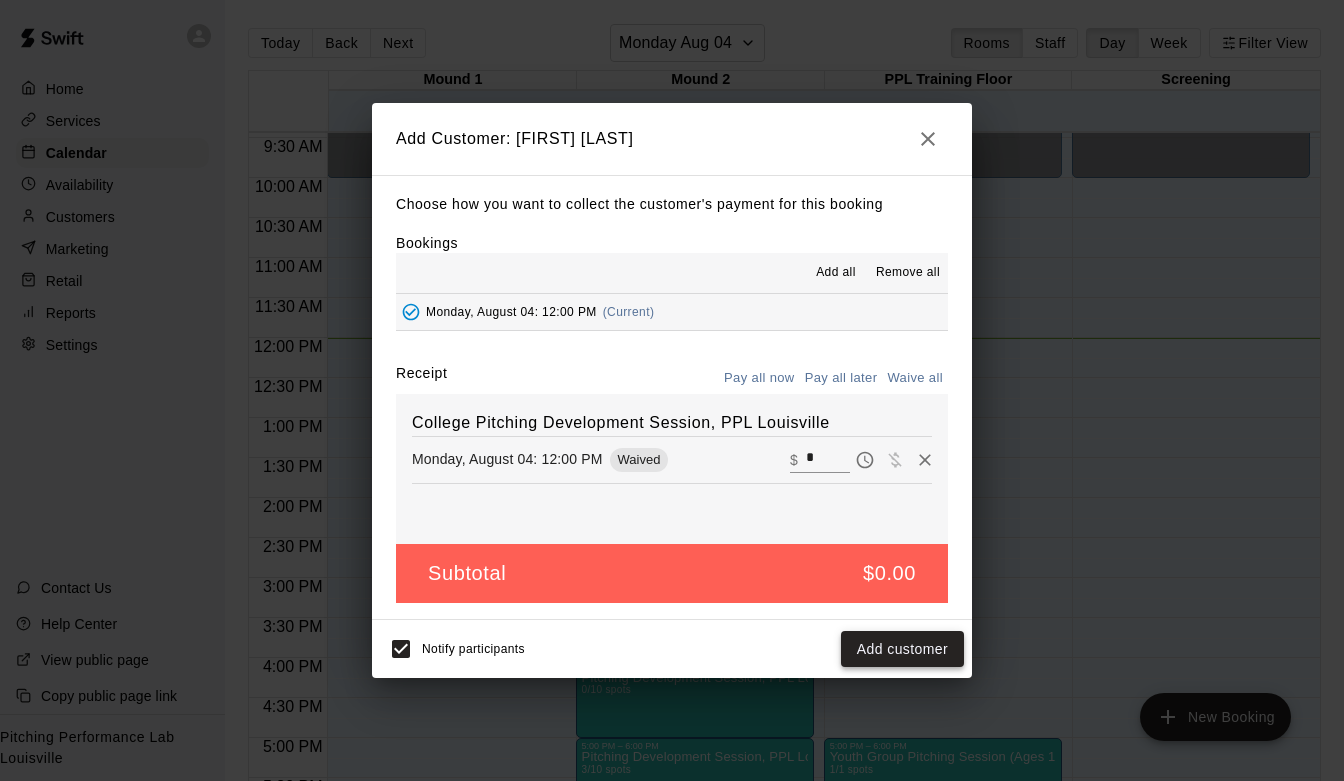 click on "Add customer" at bounding box center [902, 649] 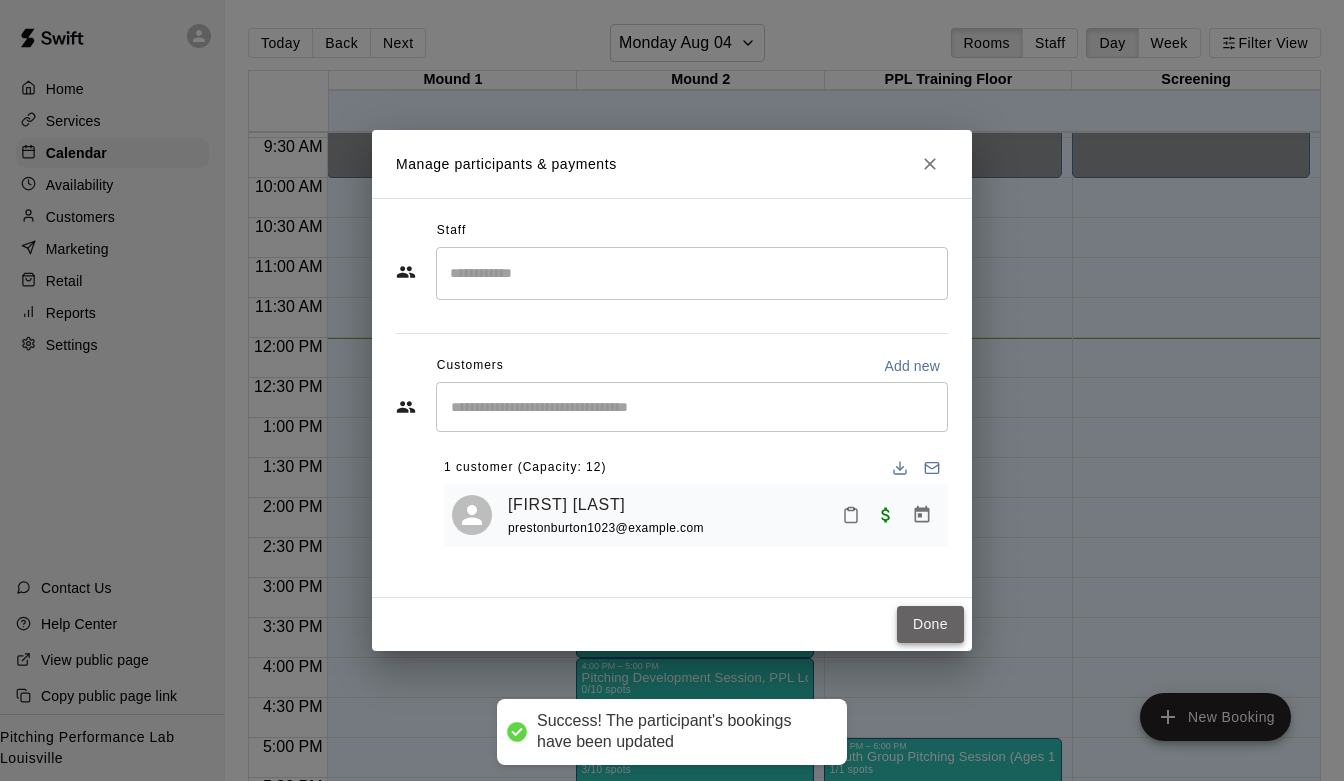 click on "Done" at bounding box center (930, 624) 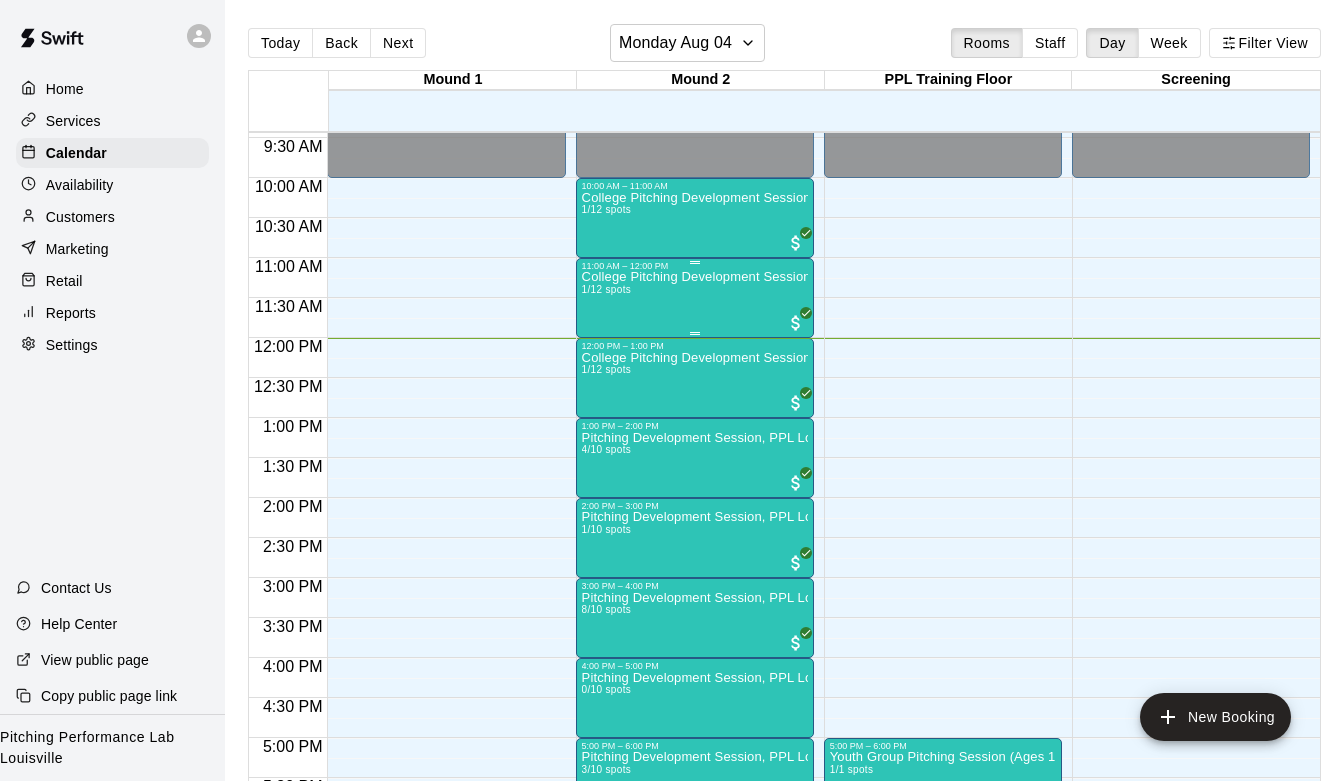 click on "College Pitching Development Session, PPL Louisville 1/12 spots" at bounding box center [695, 661] 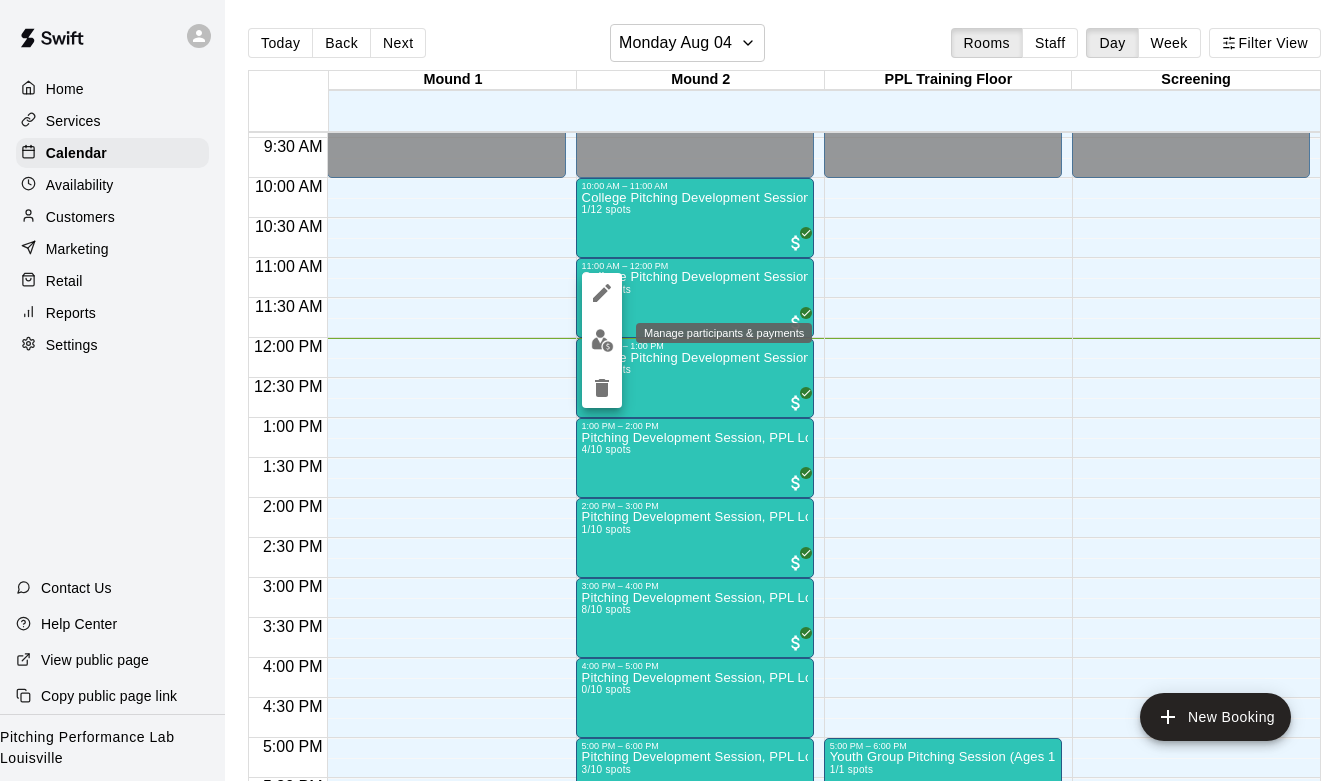 click at bounding box center [602, 340] 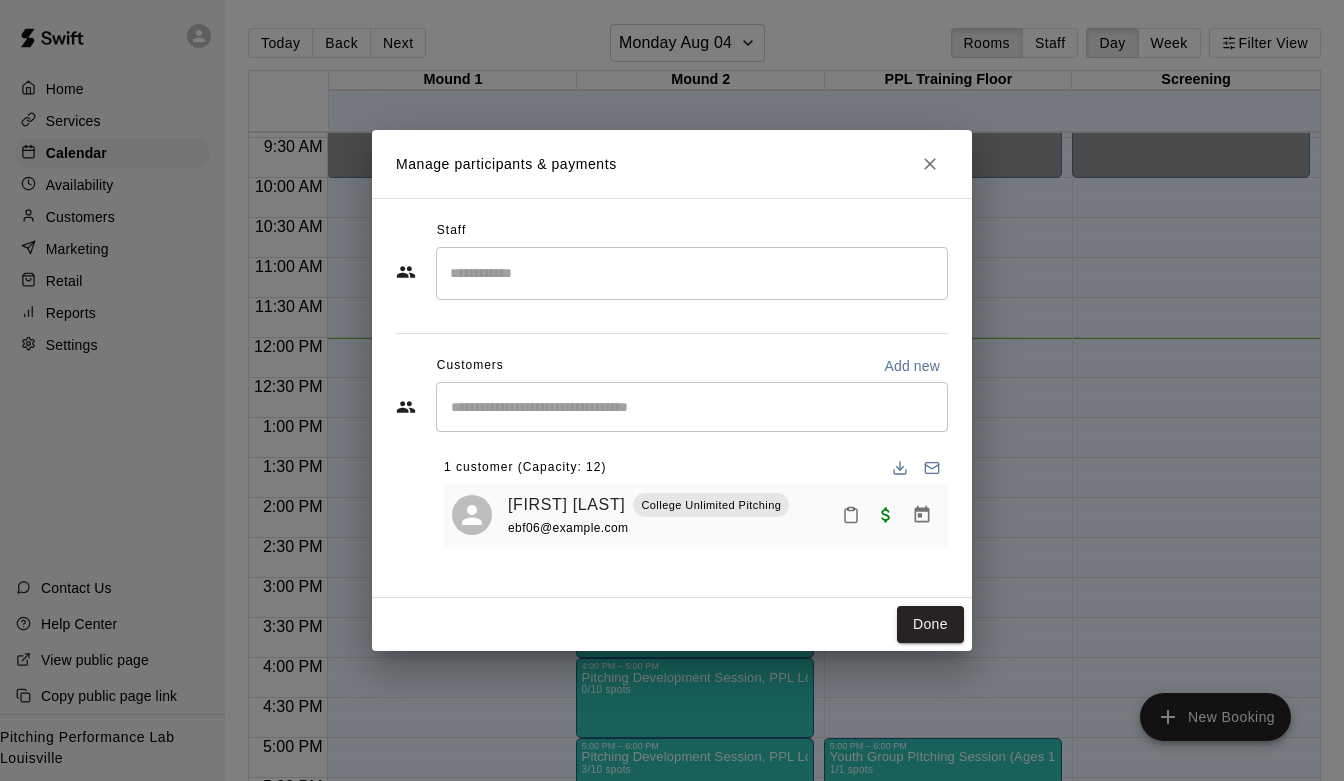 click at bounding box center [692, 407] 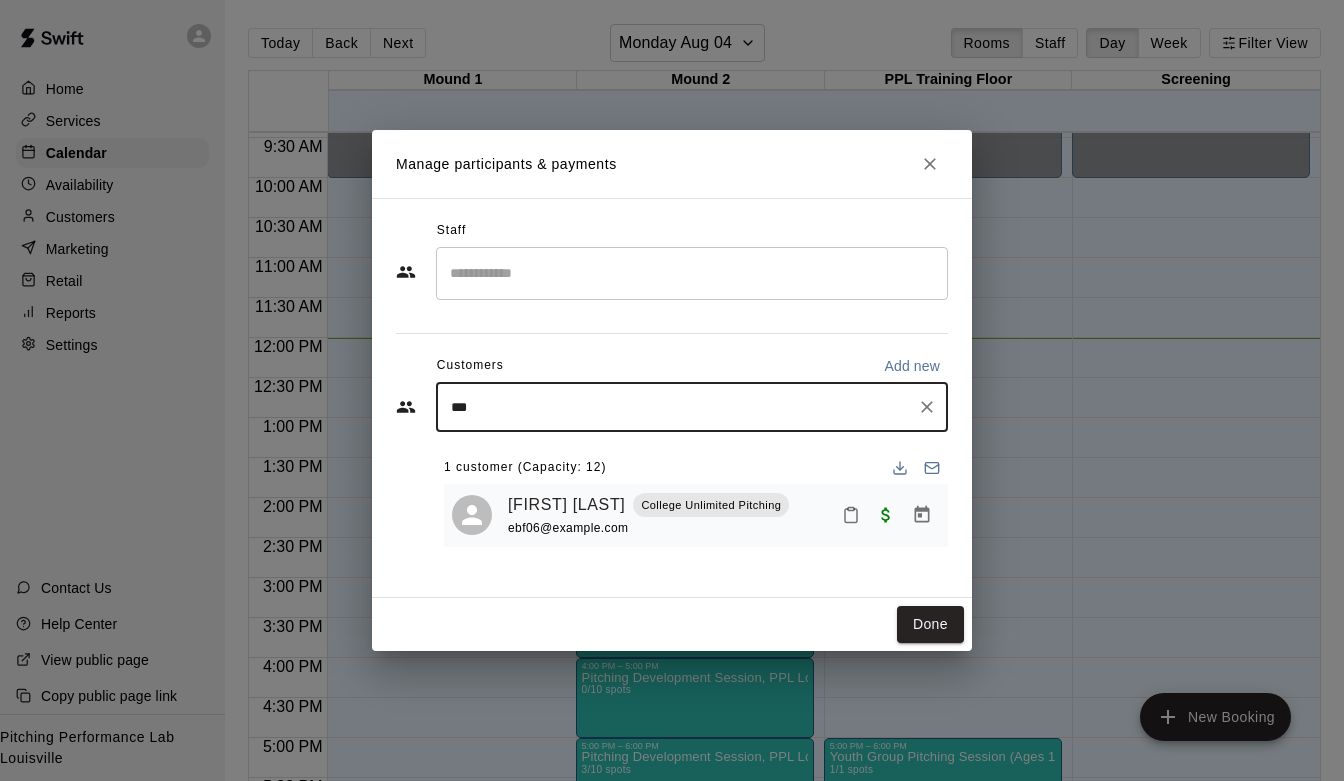 type on "****" 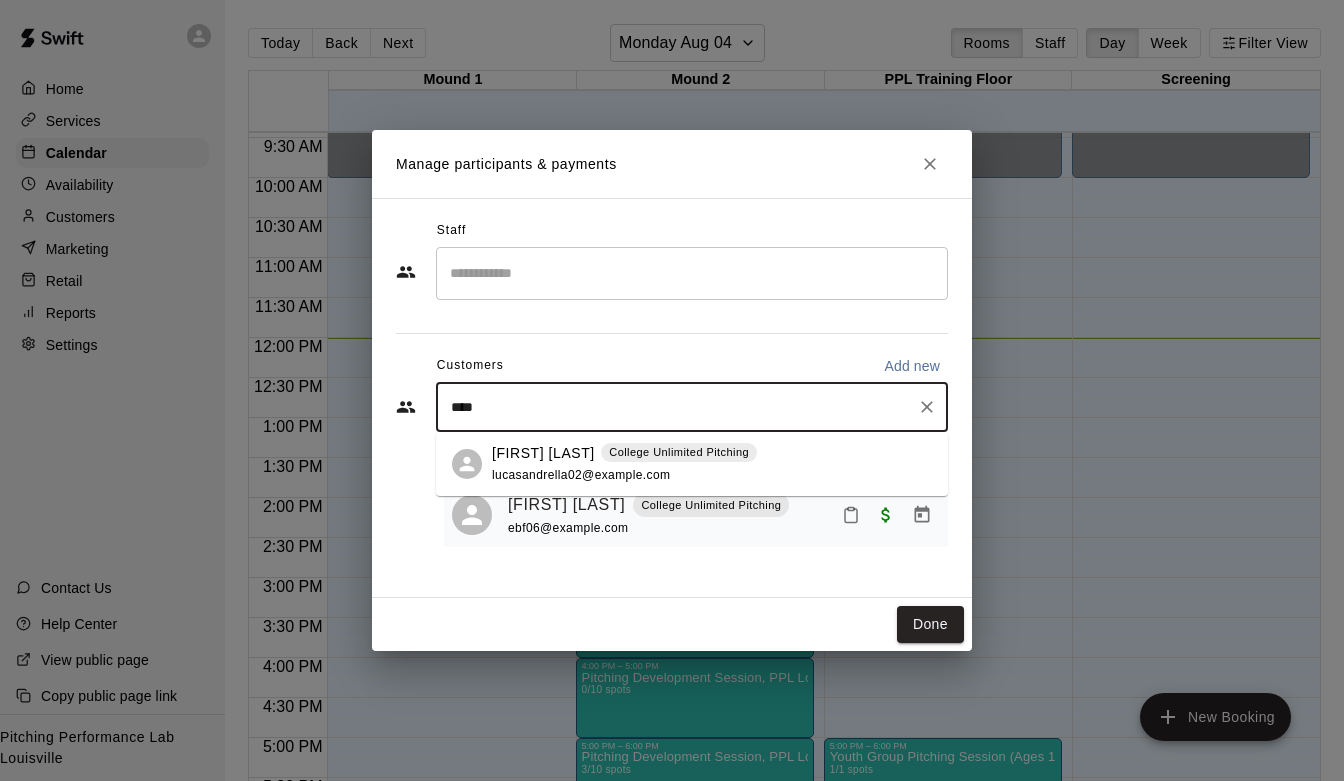 click on "[FIRST] [LAST]" at bounding box center [543, 453] 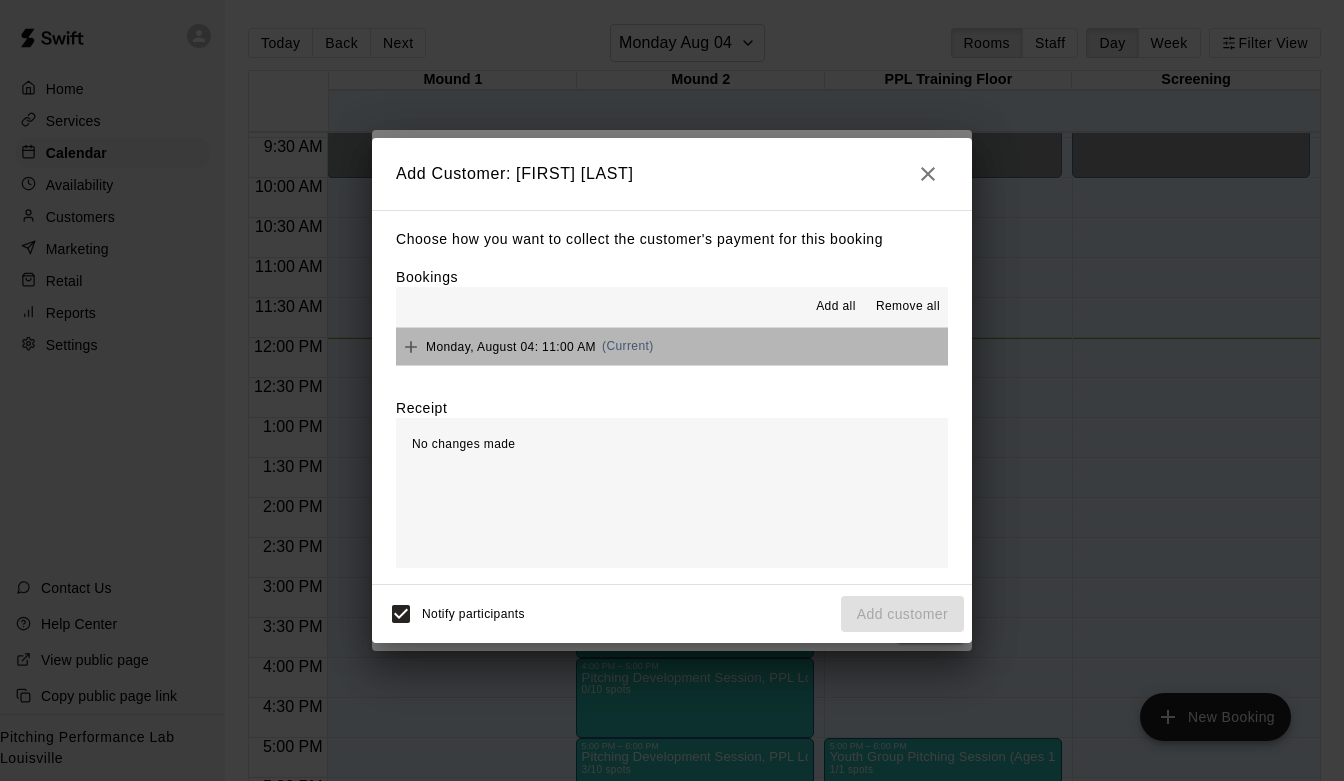 click on "Monday, August 04: 11:00 AM (Current)" at bounding box center [672, 346] 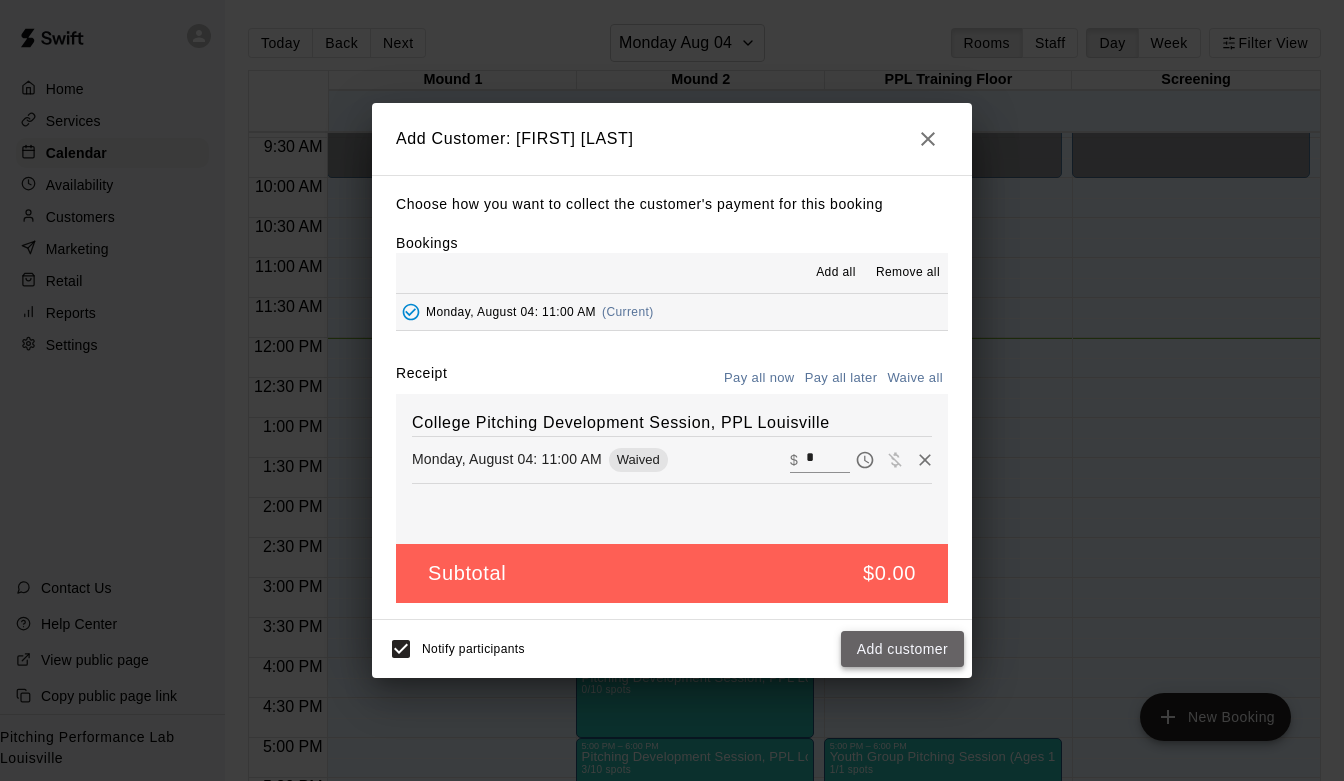 click on "Add customer" at bounding box center [902, 649] 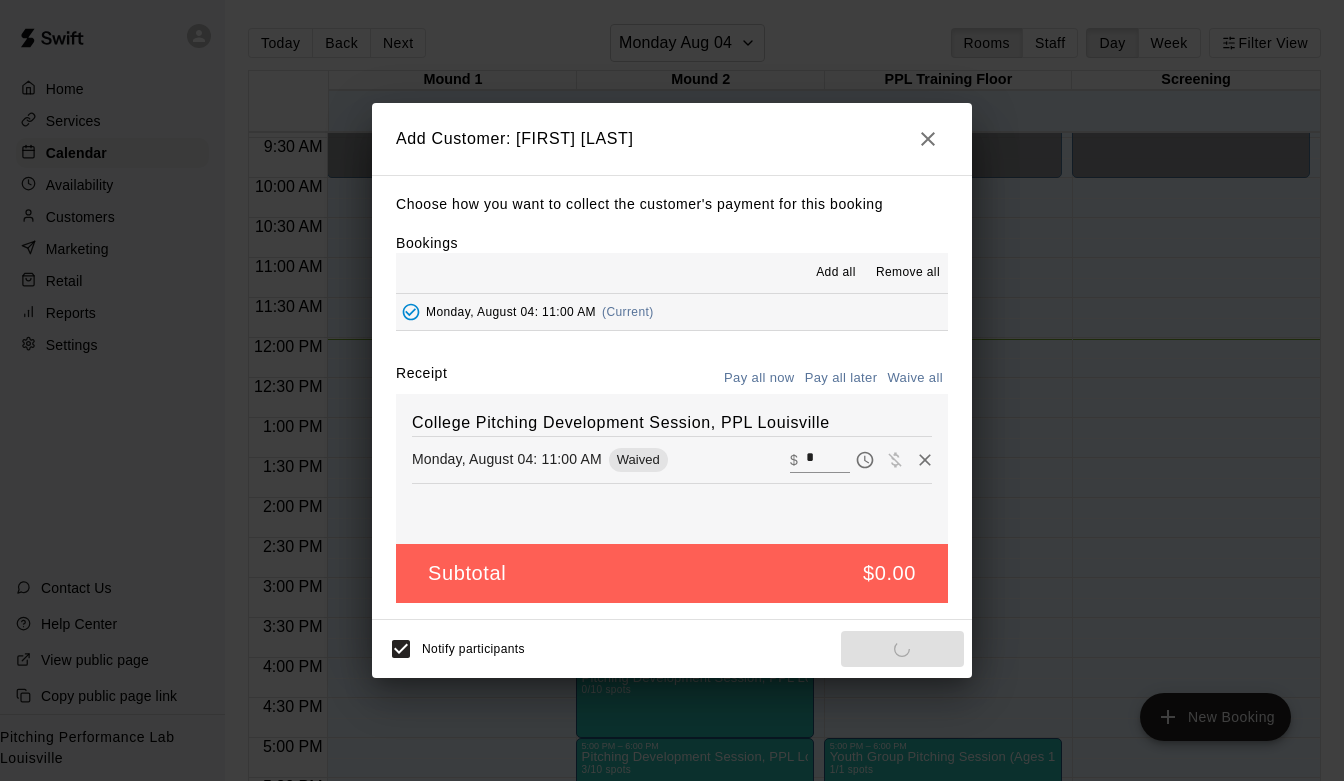 click on "Notify participants Add customer" at bounding box center [672, 649] 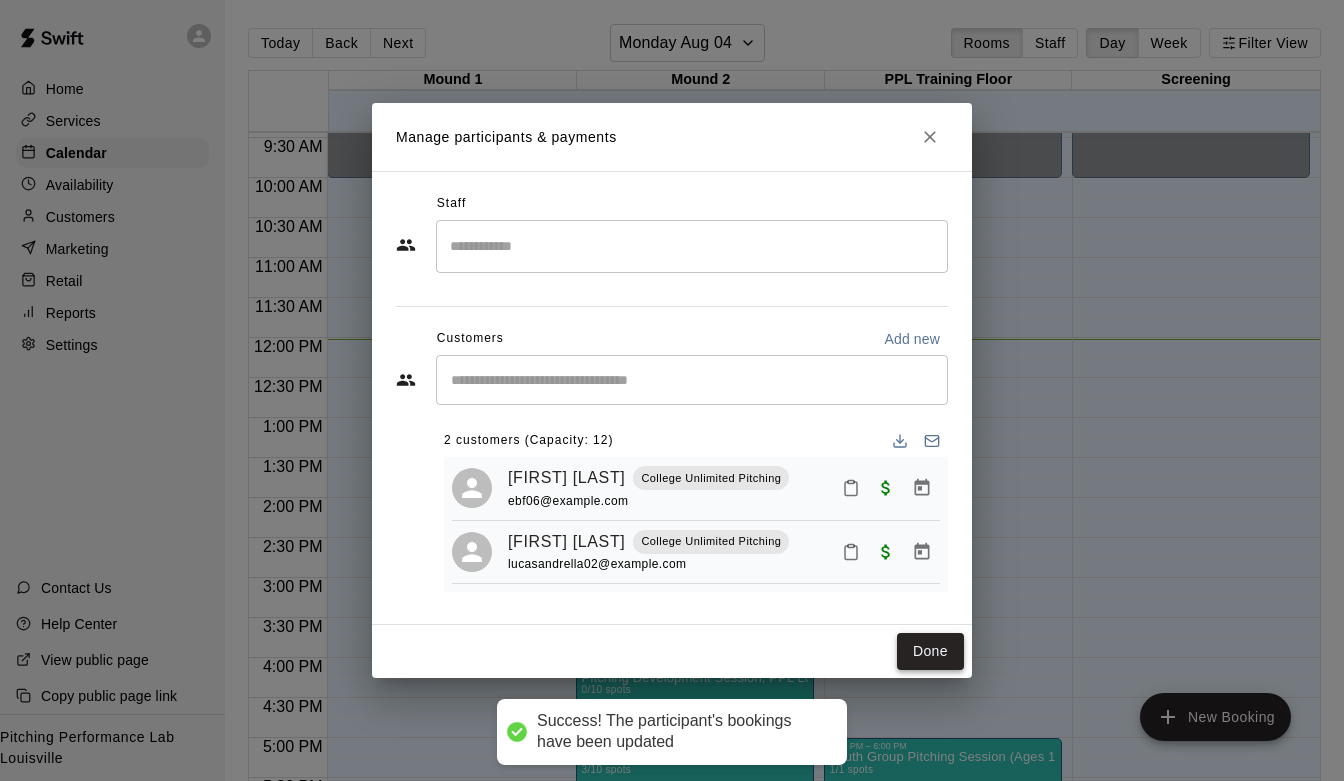 click on "Done" at bounding box center (930, 651) 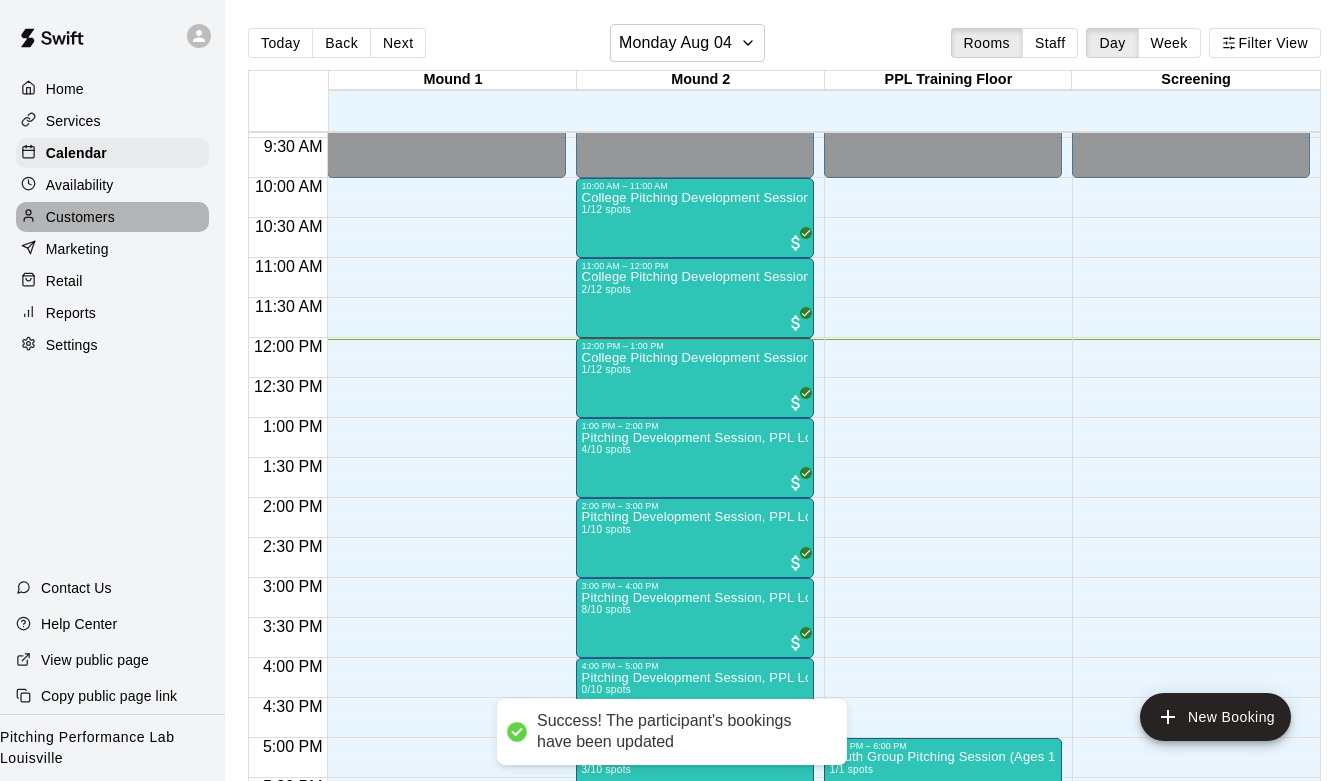 click on "Customers" at bounding box center (80, 217) 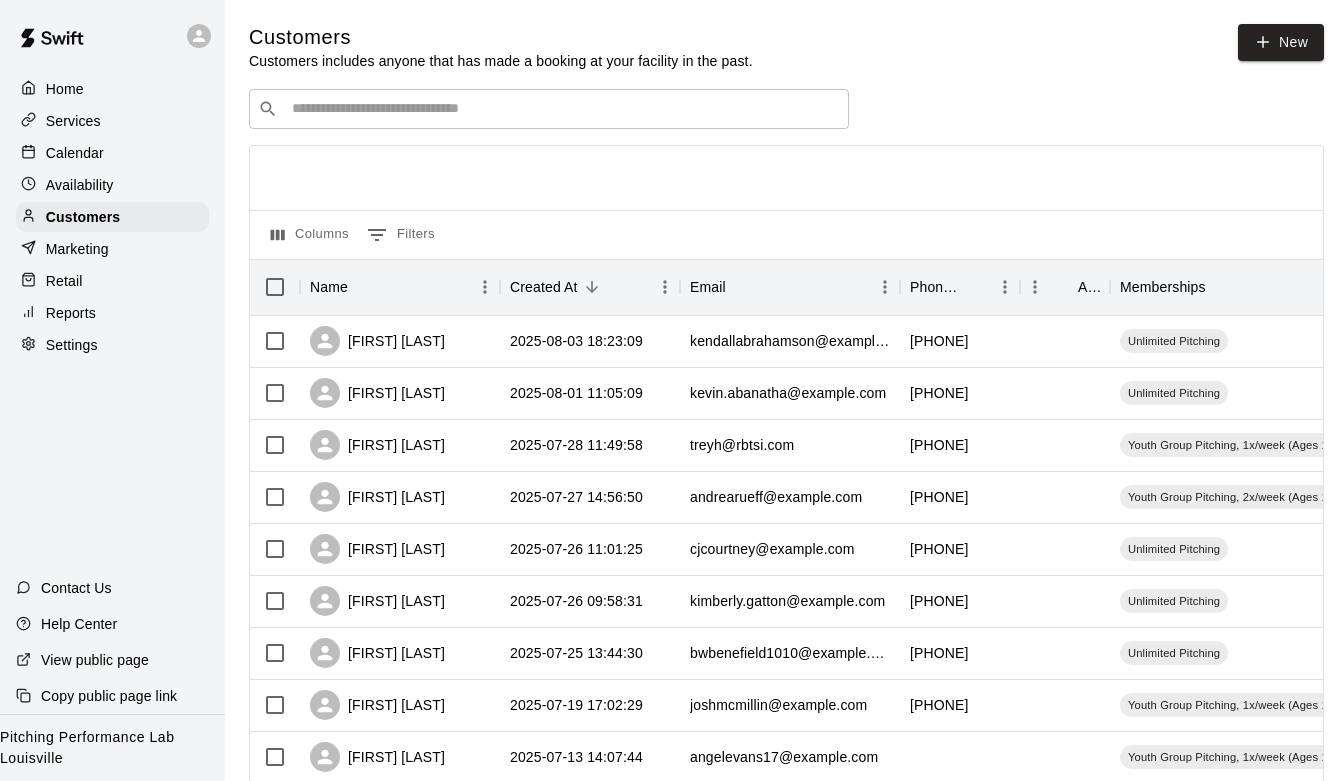 click on "Services" at bounding box center [112, 121] 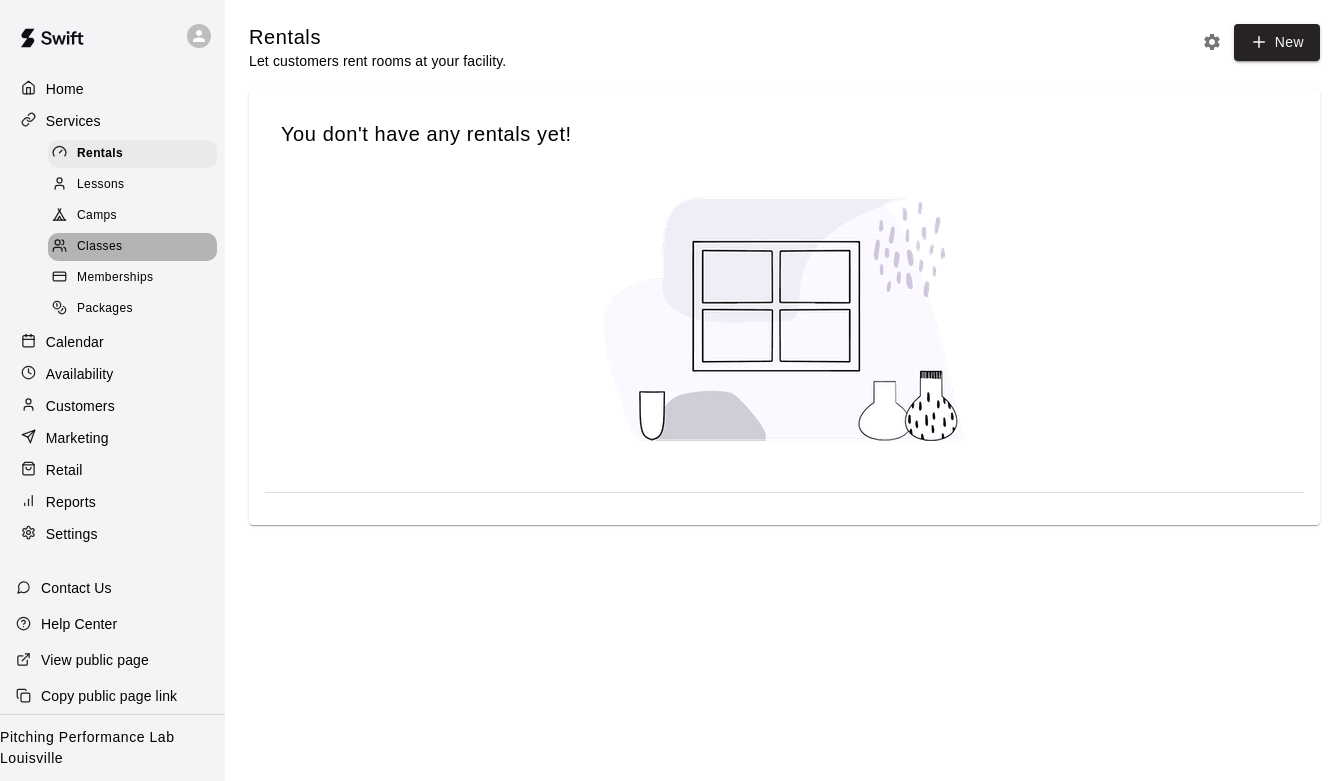 click on "Classes" at bounding box center (132, 247) 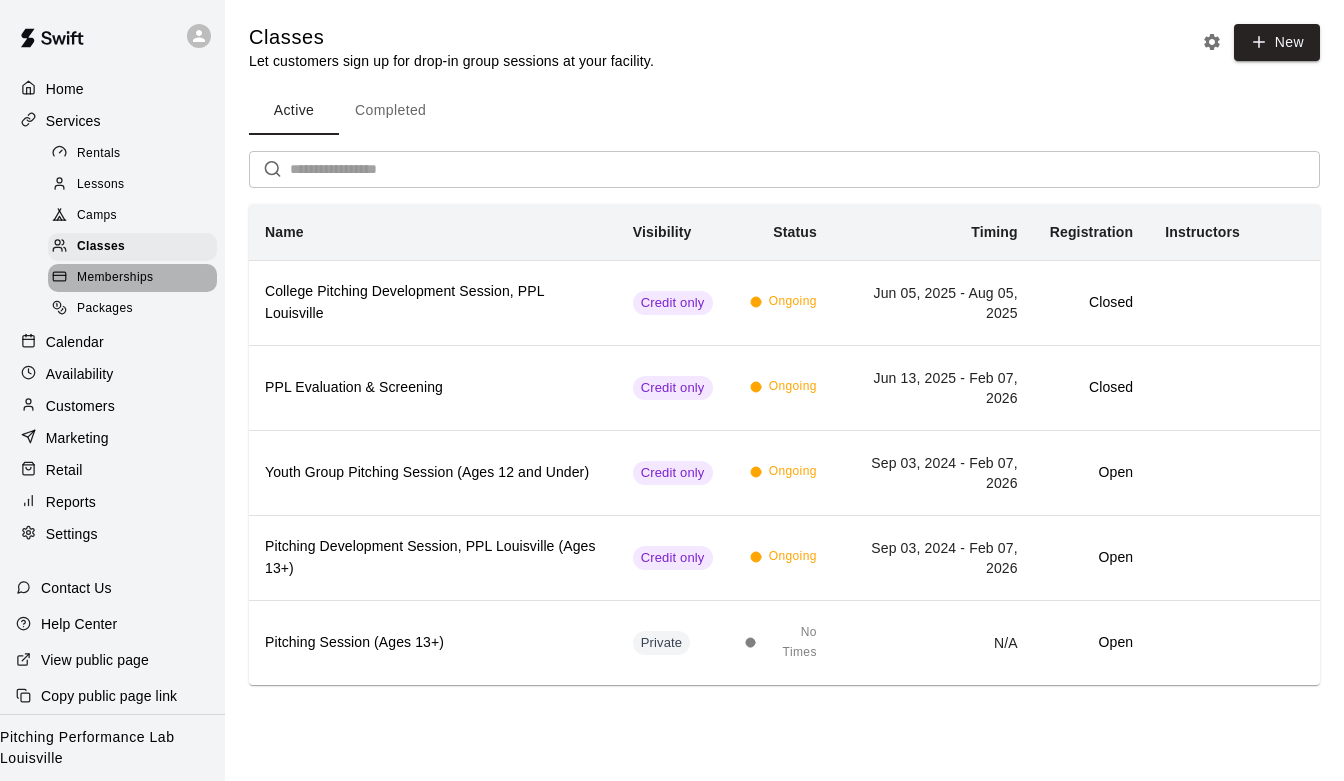 click on "Memberships" at bounding box center (132, 278) 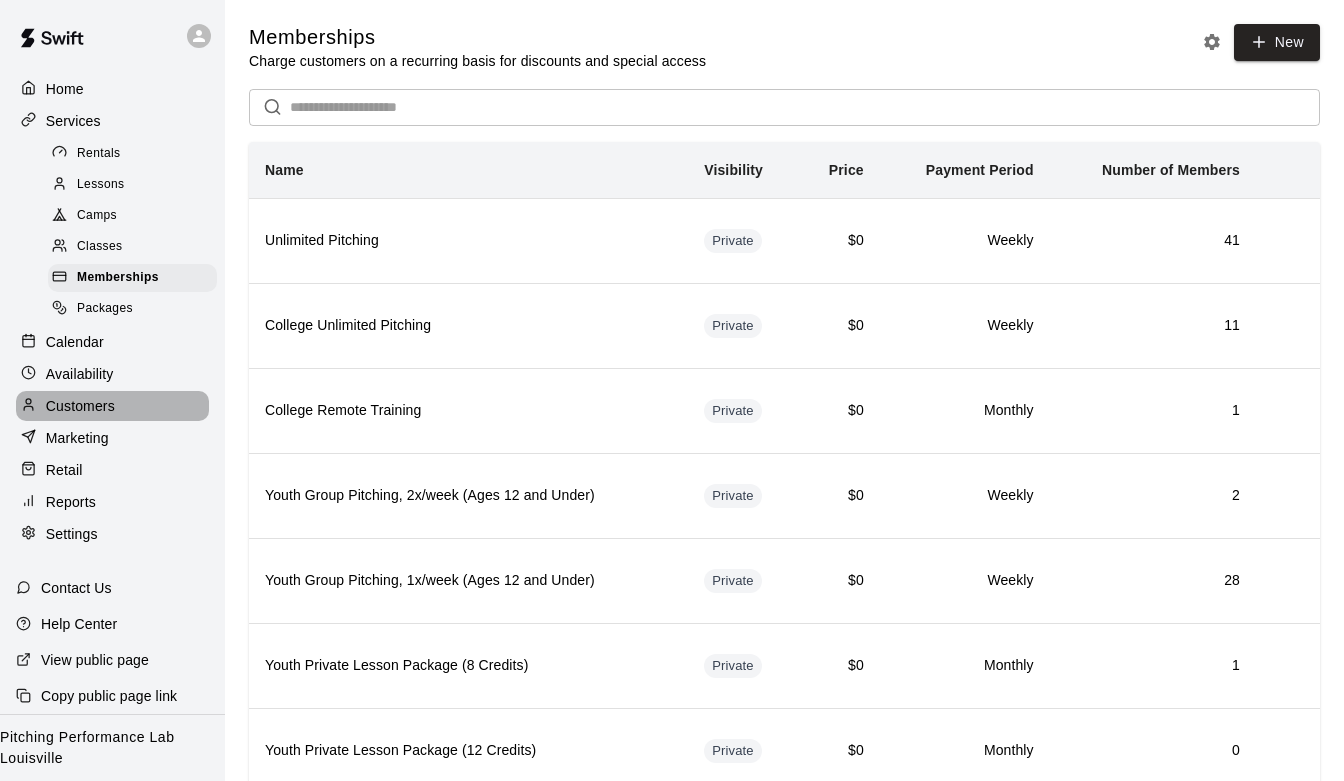 click on "Customers" at bounding box center (80, 406) 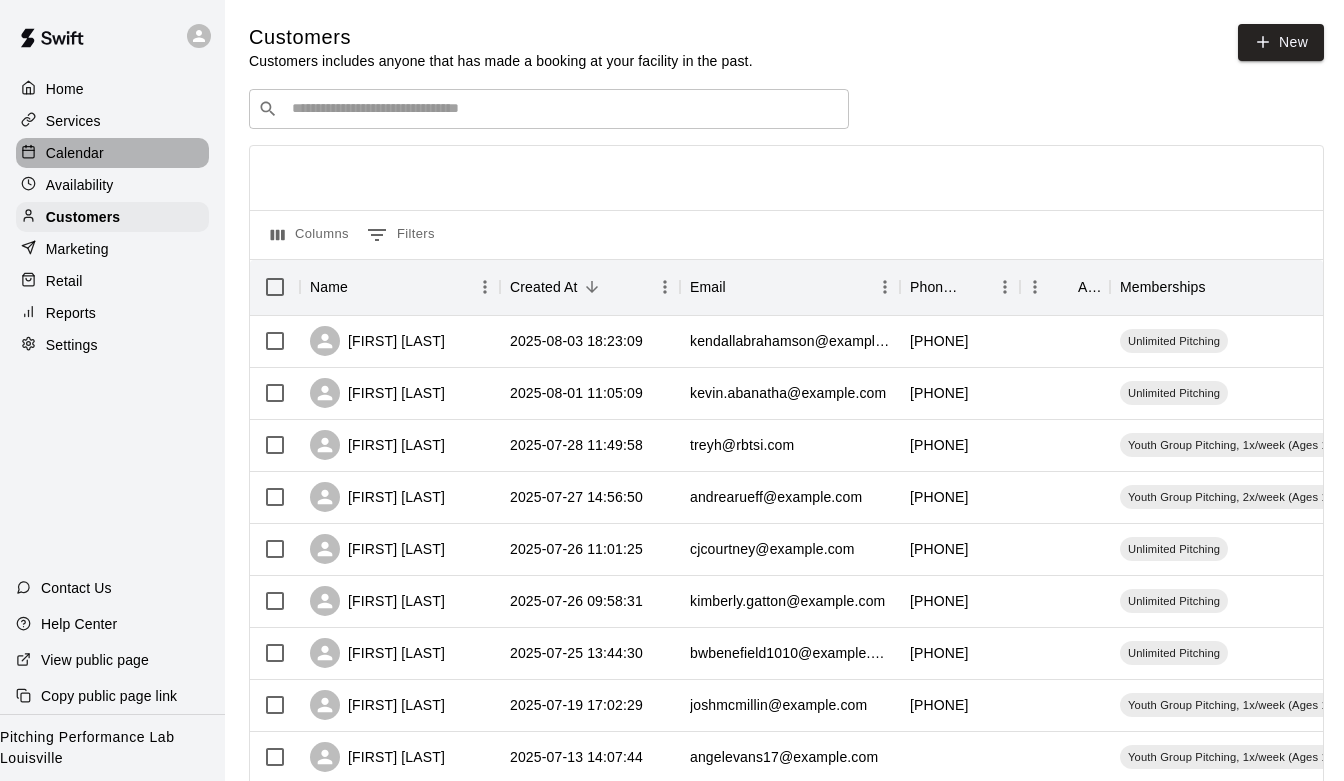 click on "Calendar" at bounding box center [75, 153] 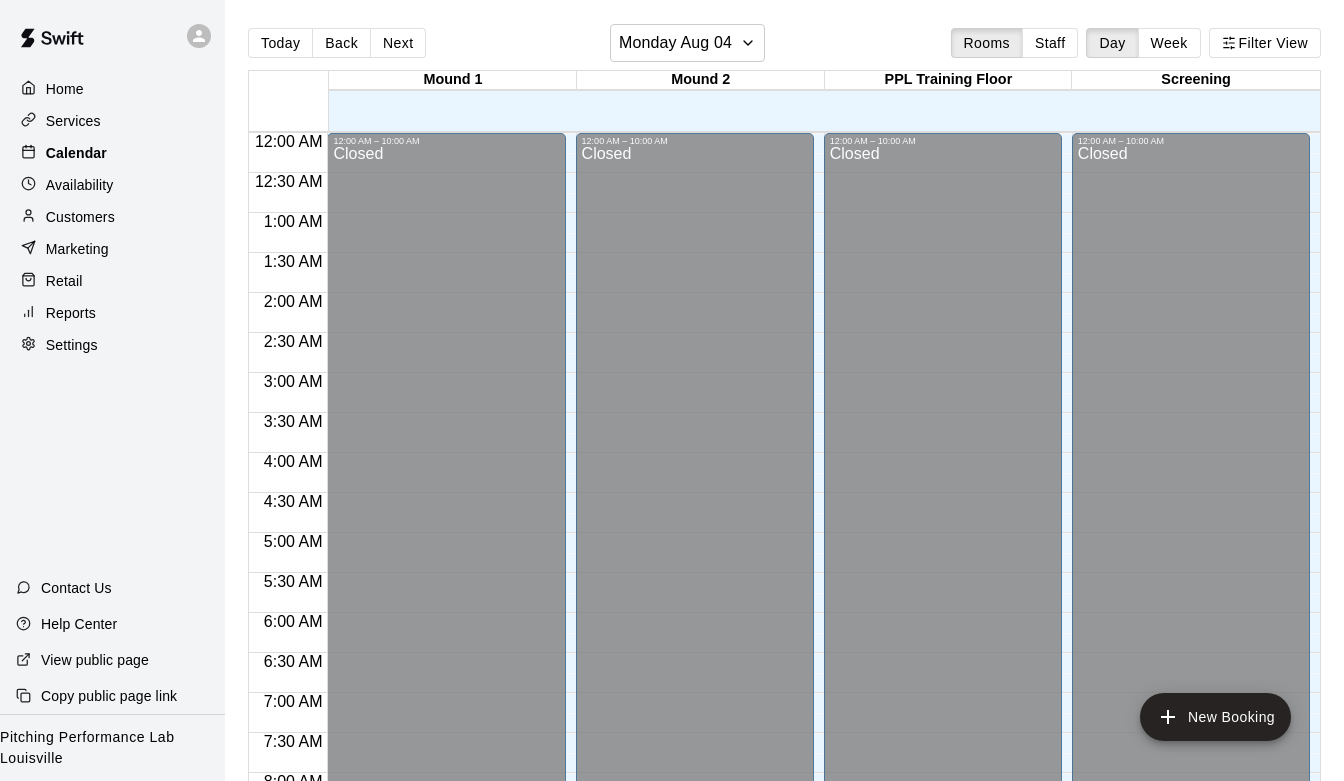 scroll, scrollTop: 963, scrollLeft: 0, axis: vertical 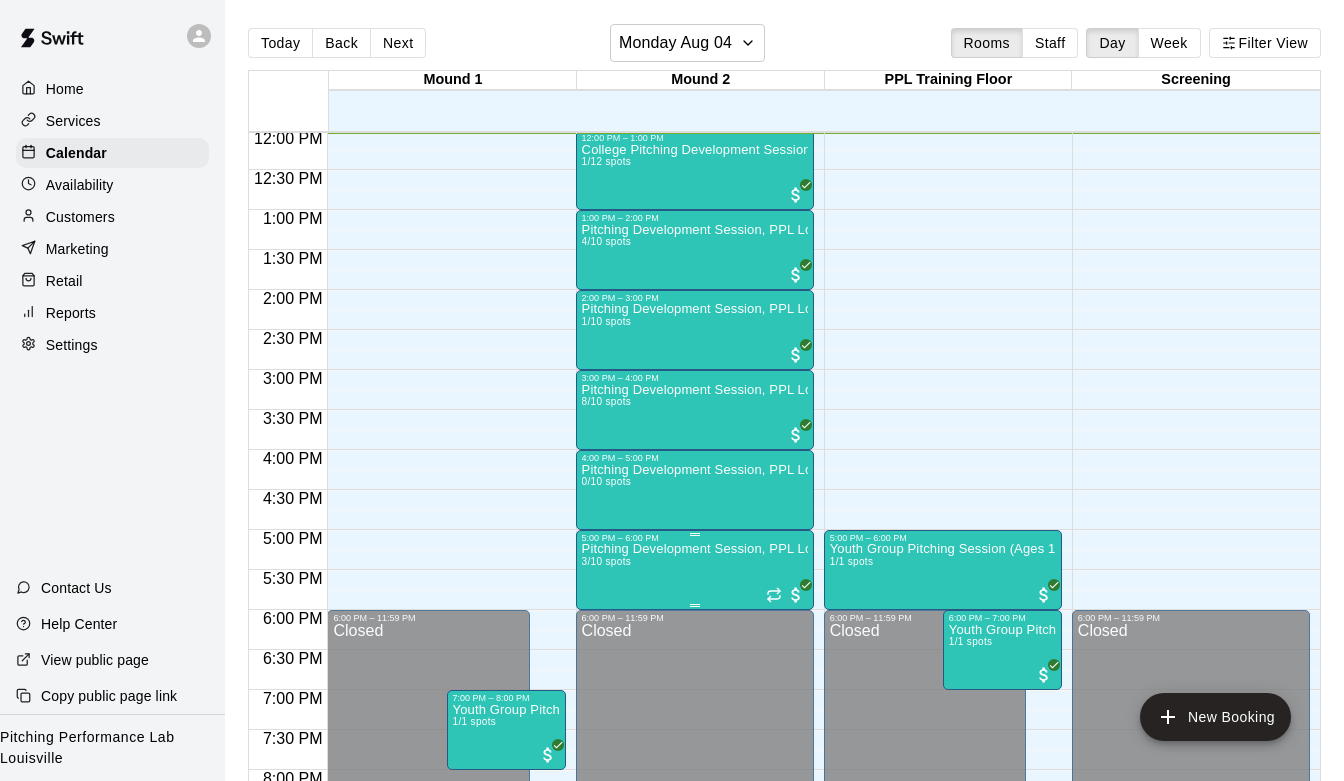 click on "Pitching Development Session, PPL Louisville (Ages 13+) 3/10 spots" at bounding box center [695, 933] 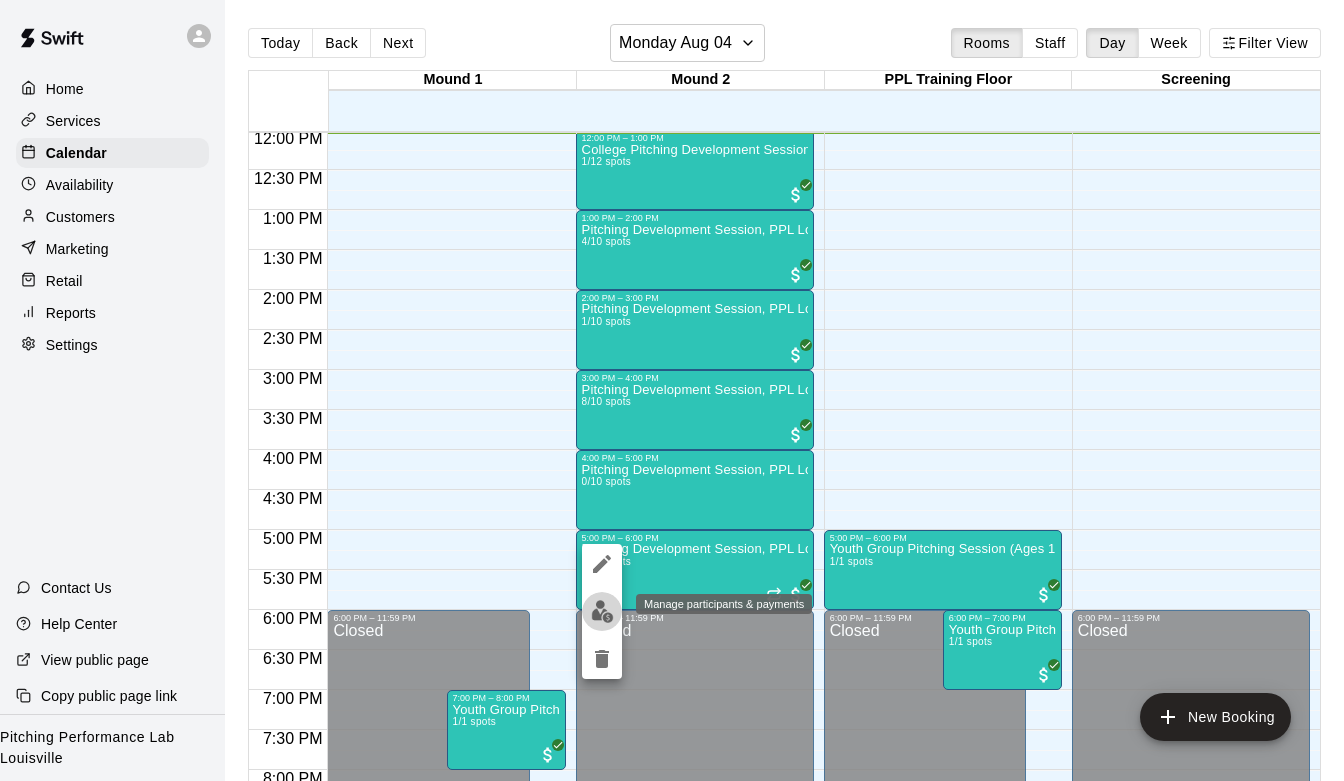 click at bounding box center [602, 611] 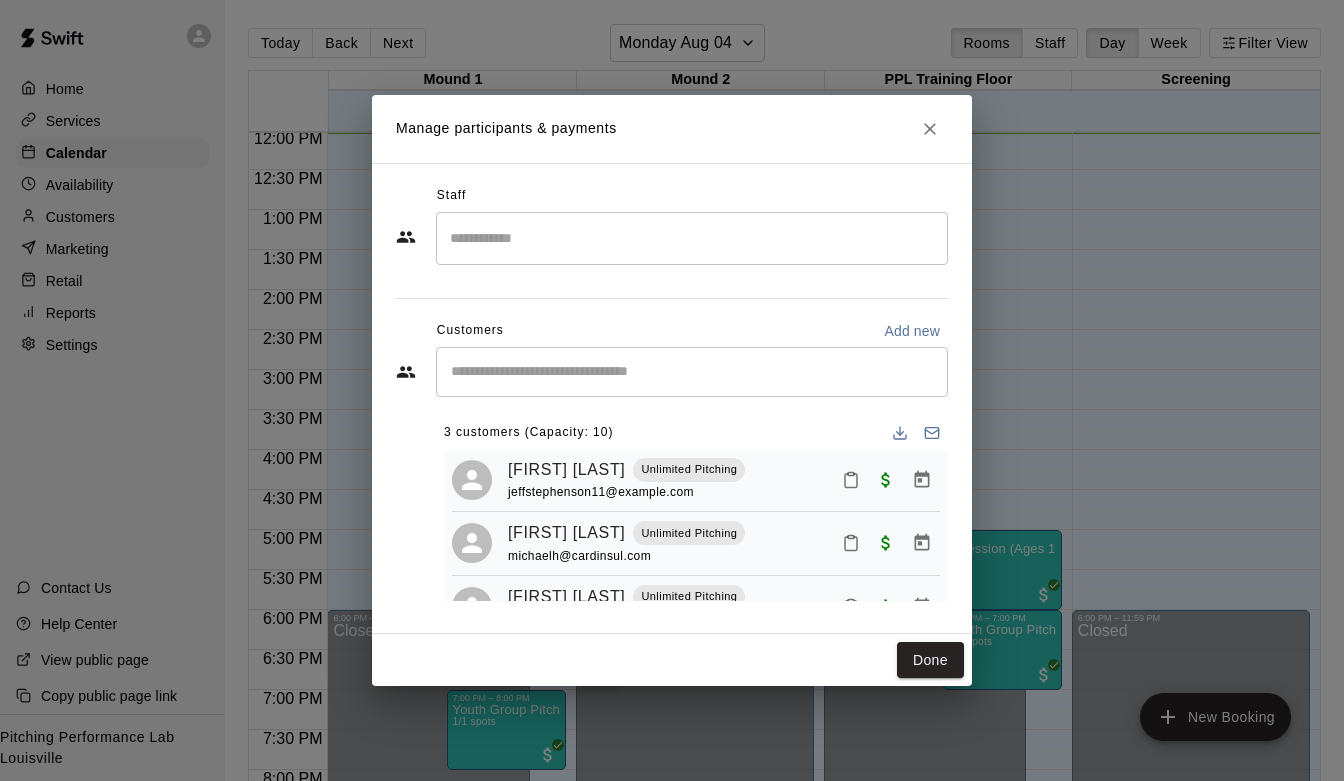 scroll, scrollTop: 49, scrollLeft: 0, axis: vertical 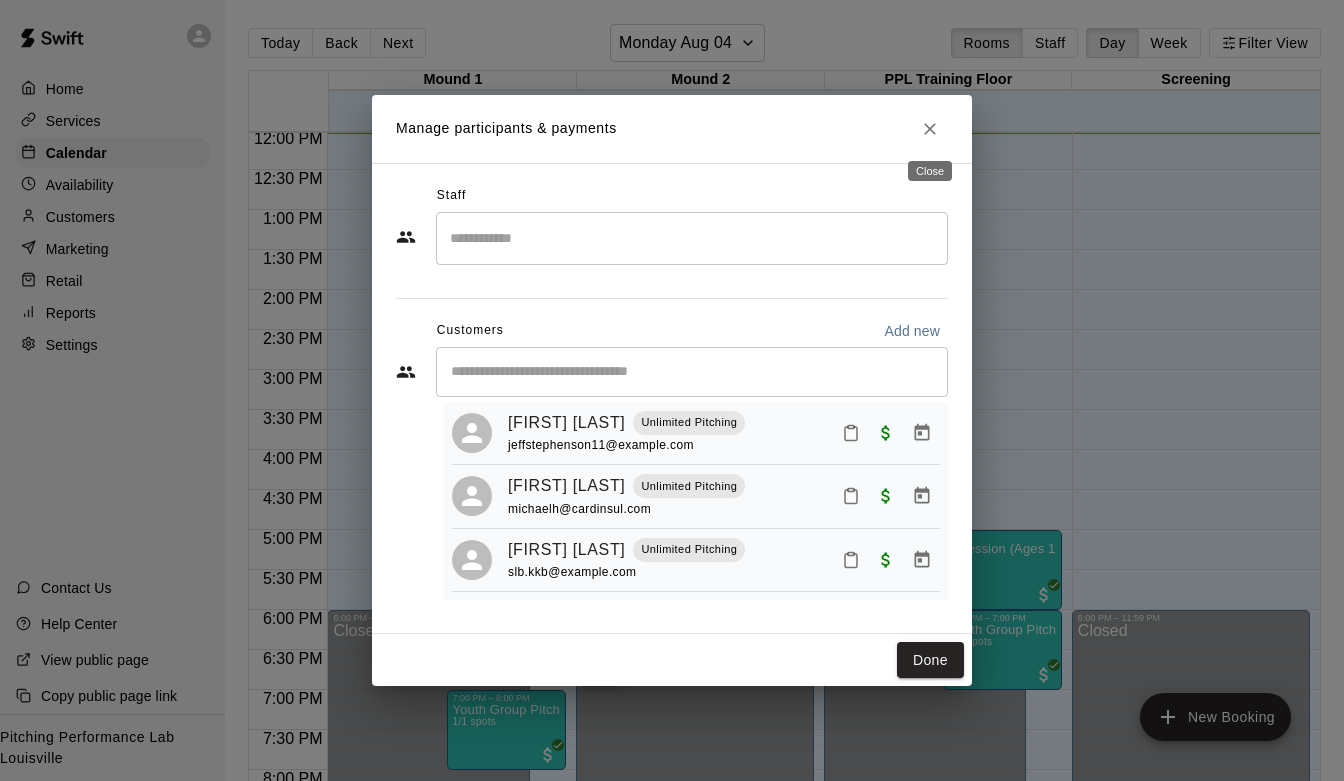 click 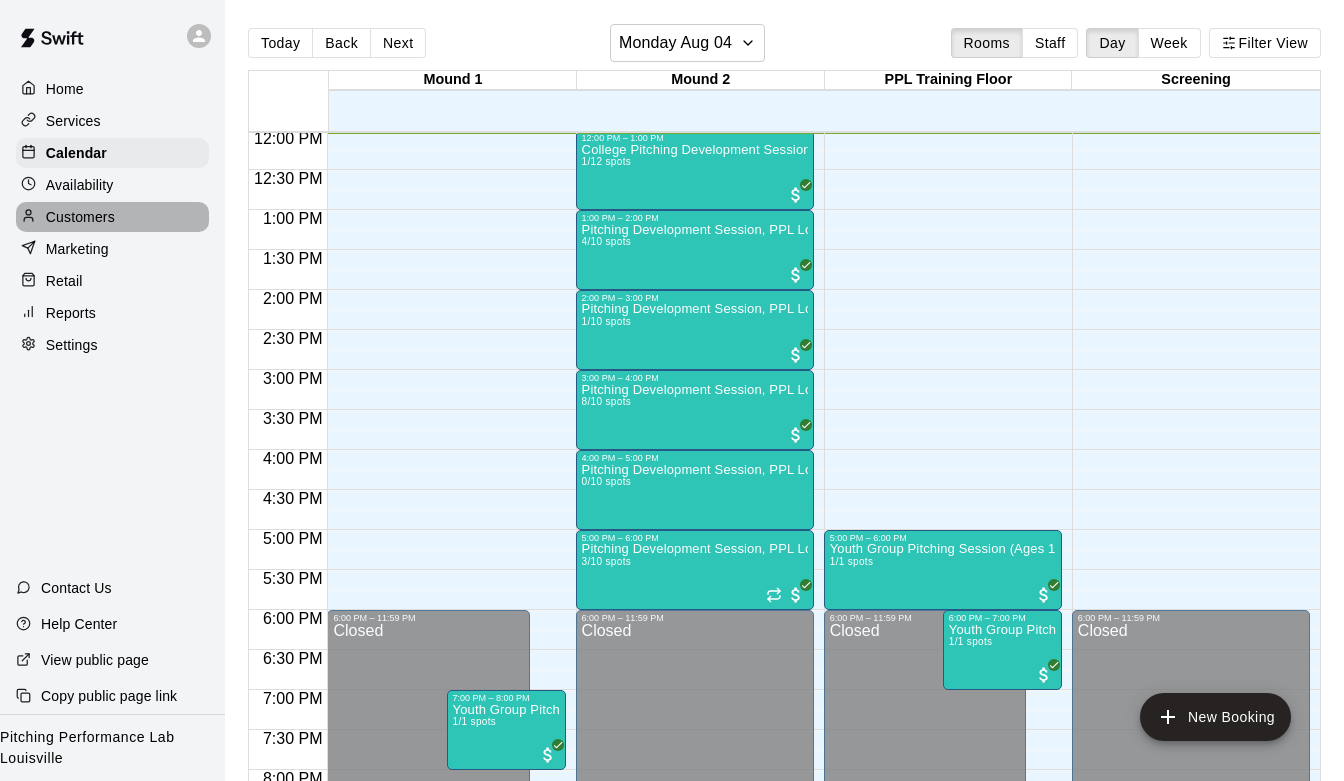 click on "Customers" at bounding box center (80, 217) 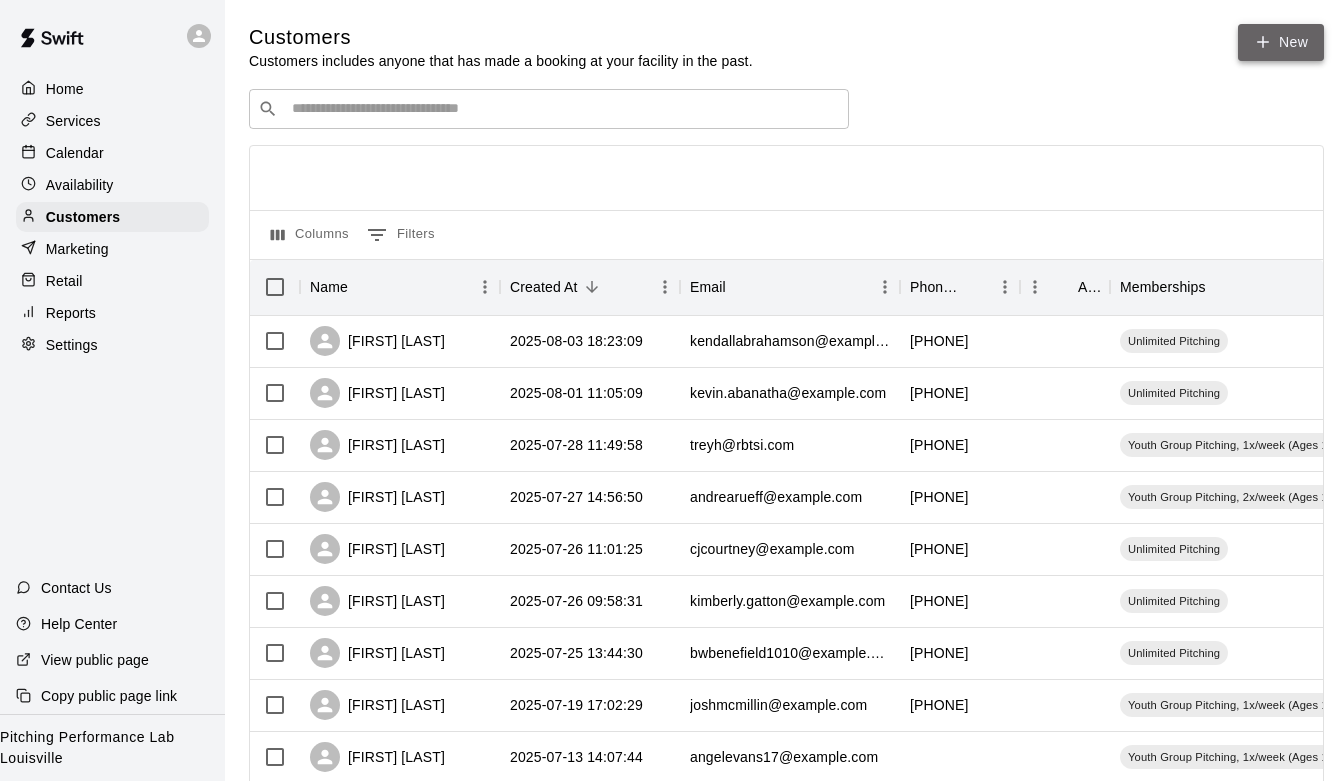 click on "New" at bounding box center (1281, 42) 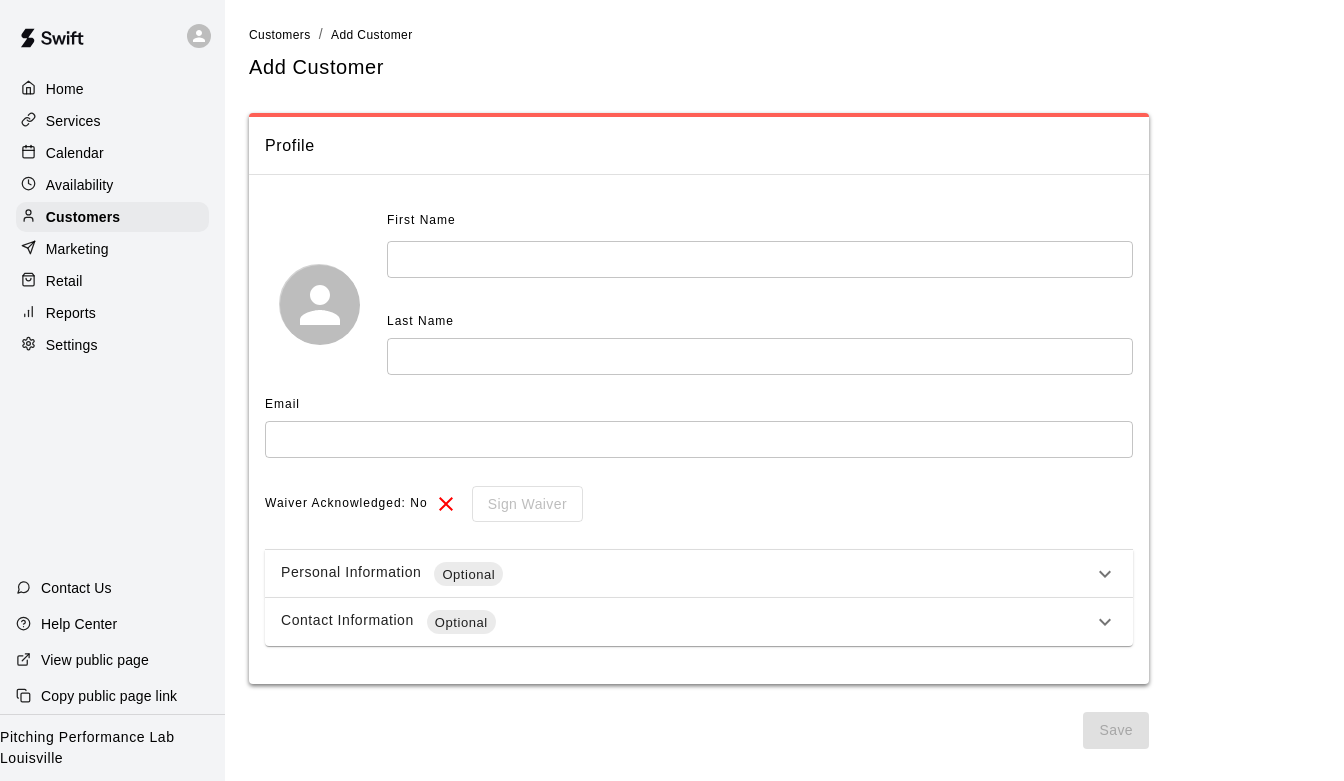 click at bounding box center (760, 259) 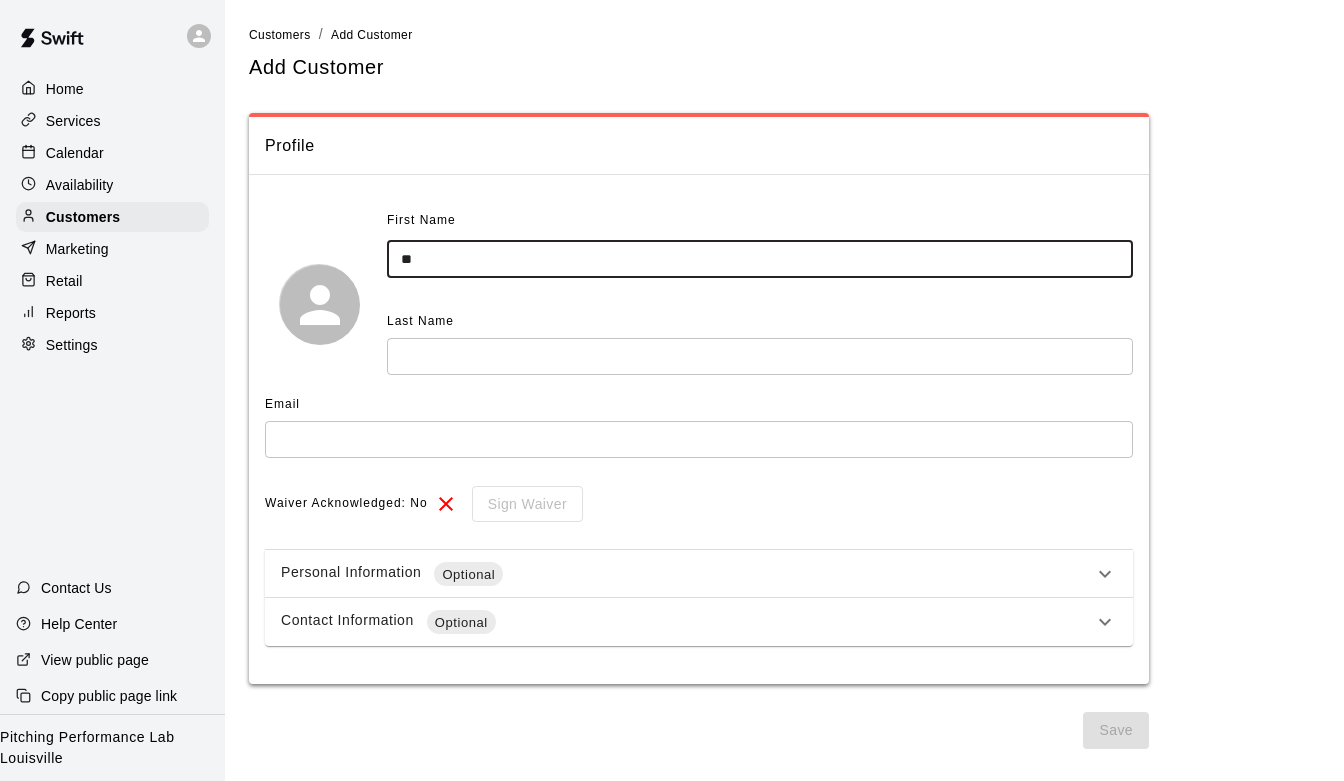 type on "*" 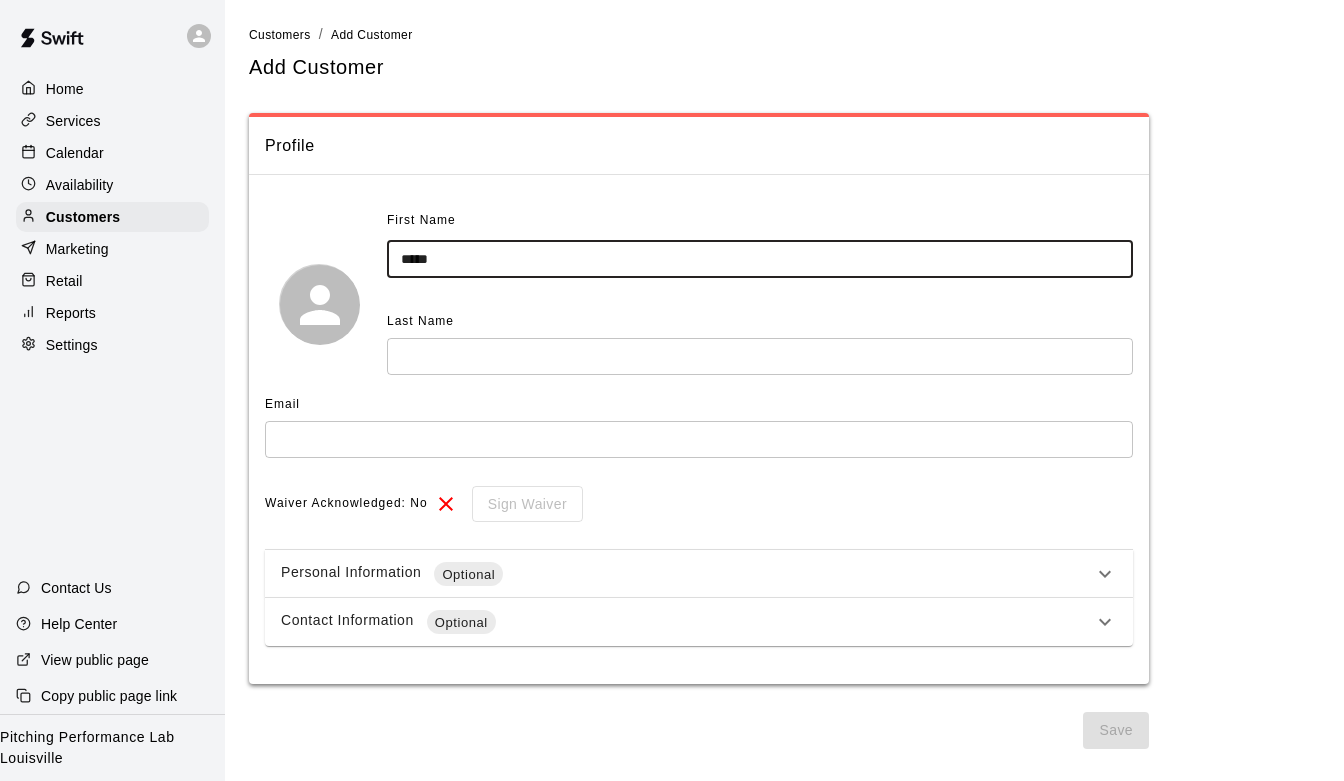 type on "*****" 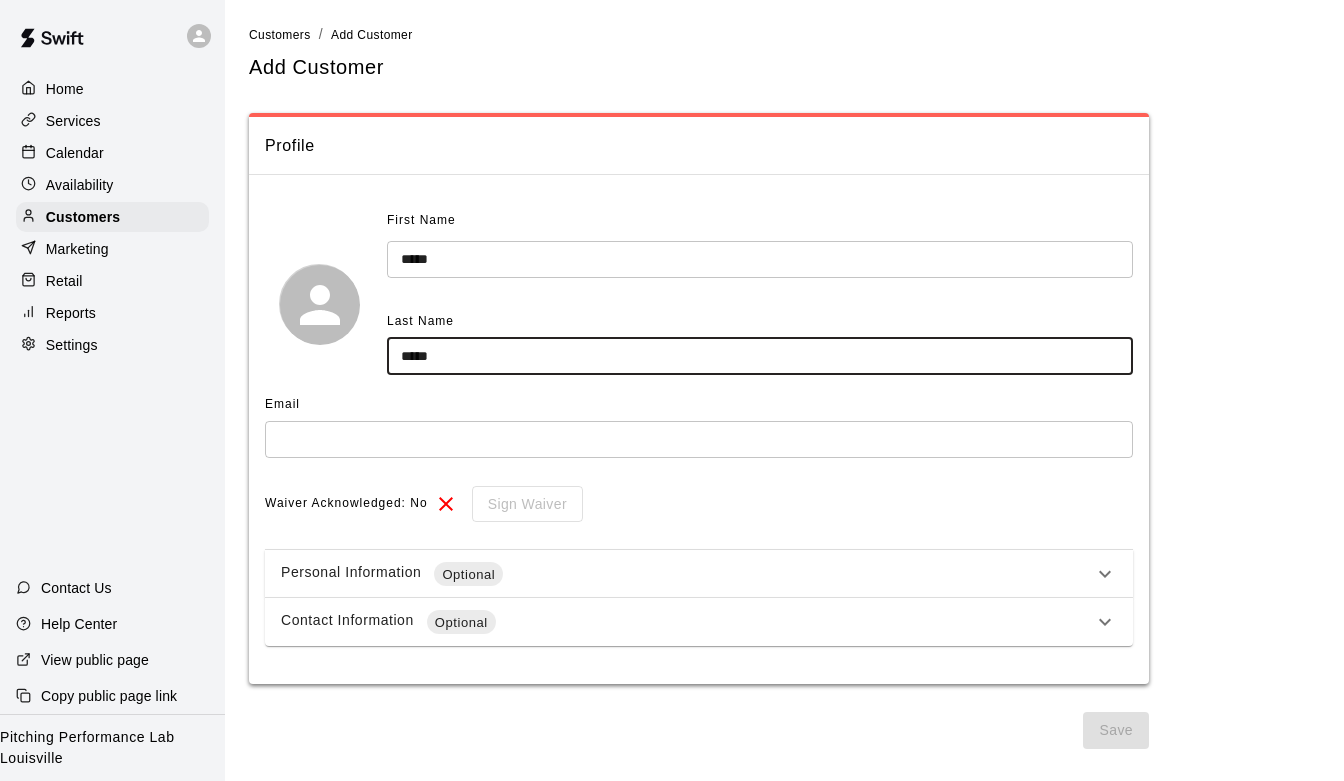 type on "*****" 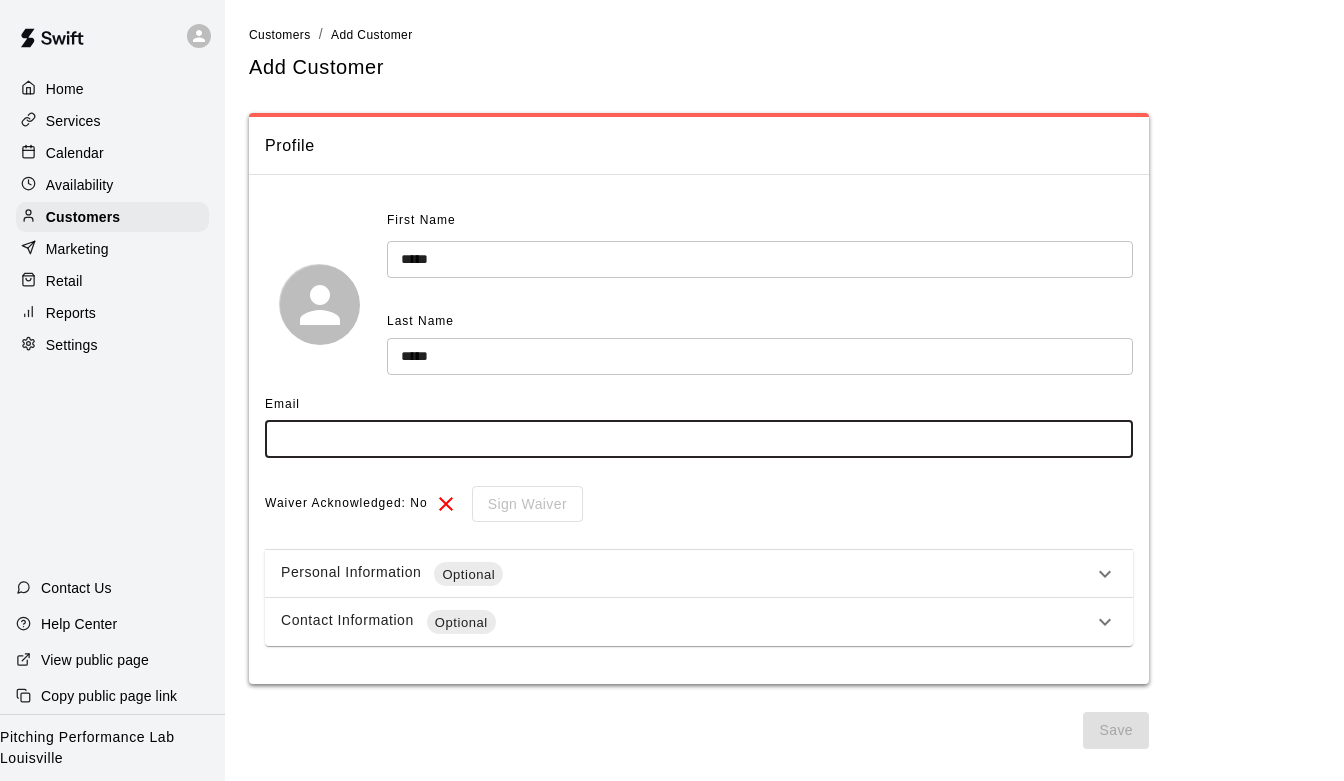 click at bounding box center [699, 439] 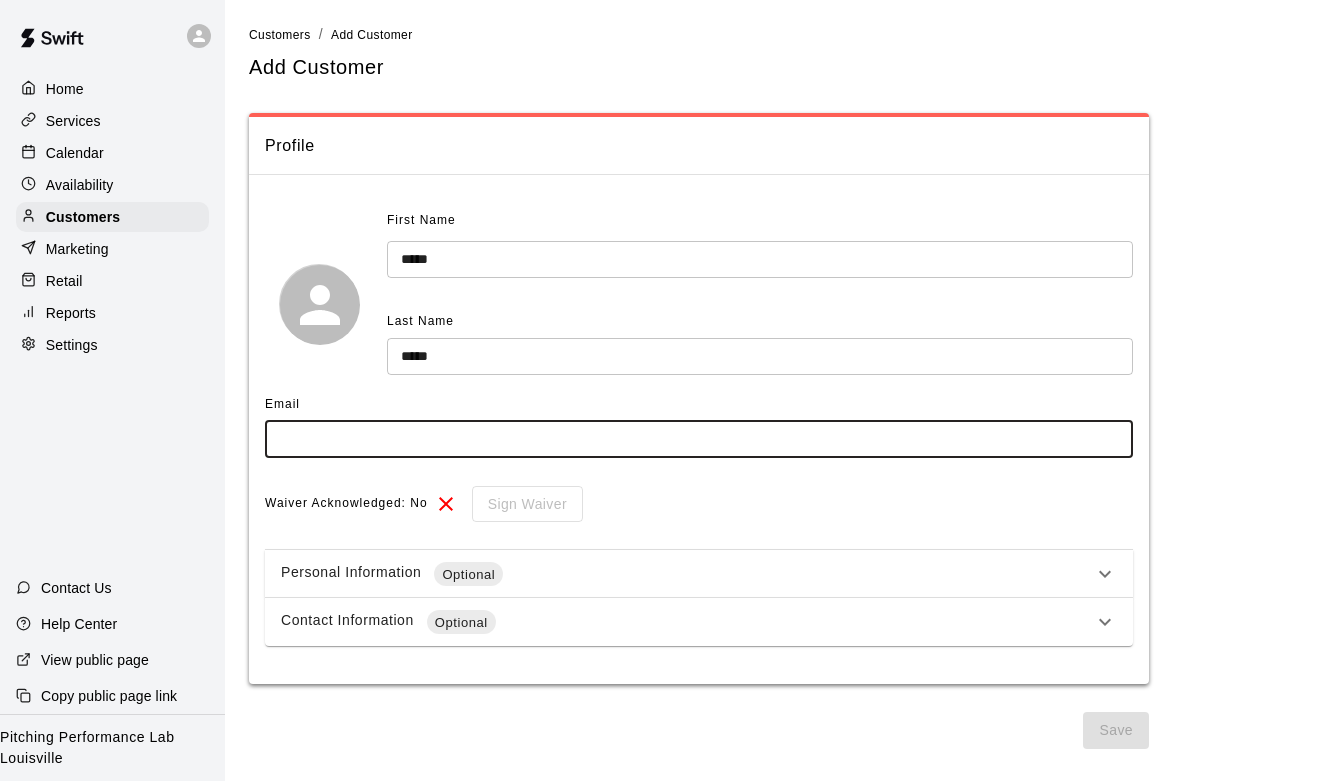 paste on "**********" 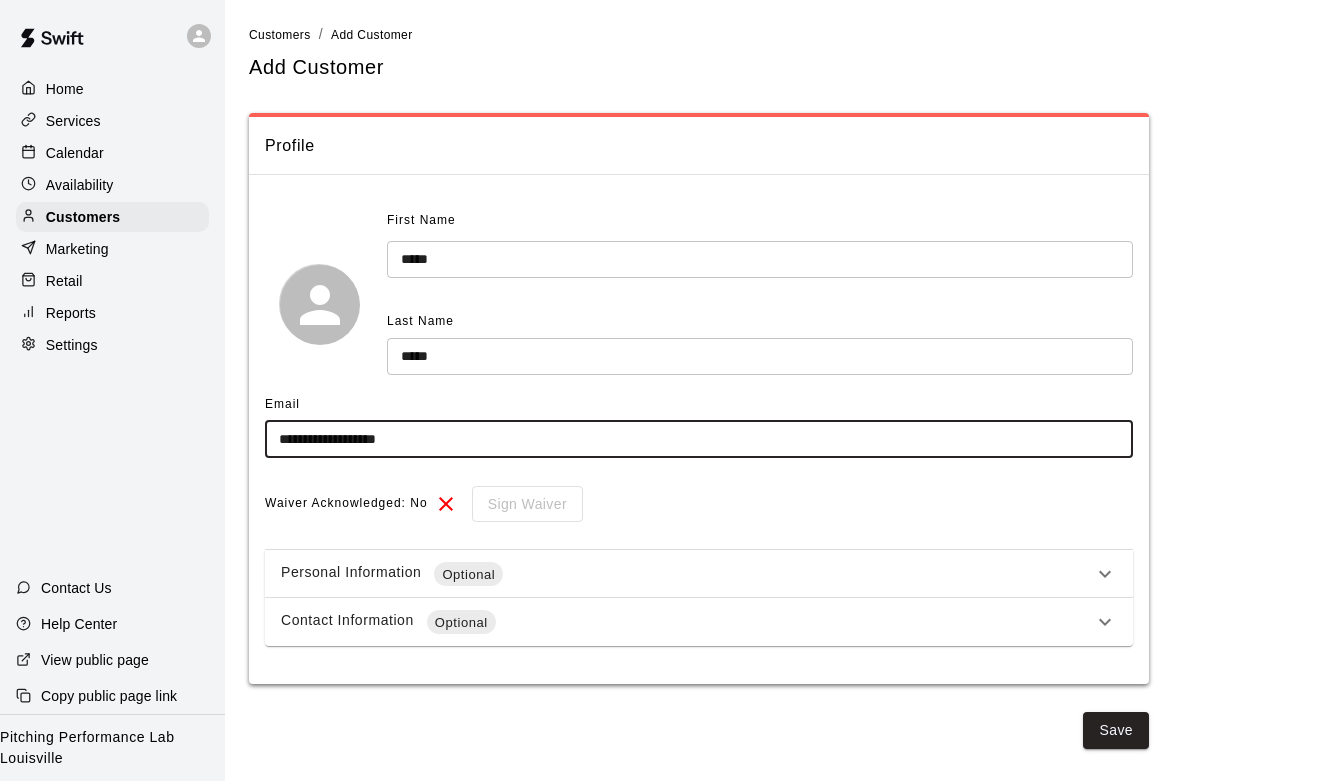 type on "**********" 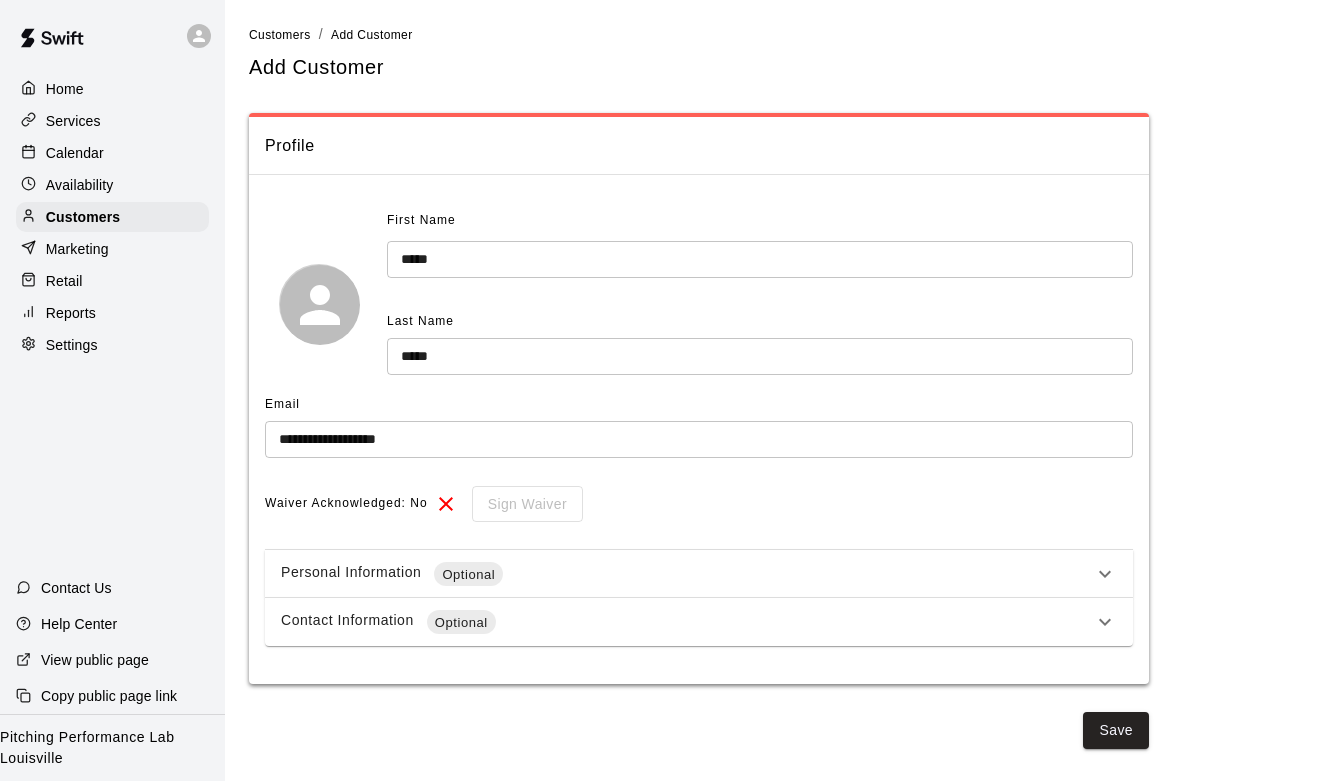 click on "Contact Information Optional" at bounding box center [687, 622] 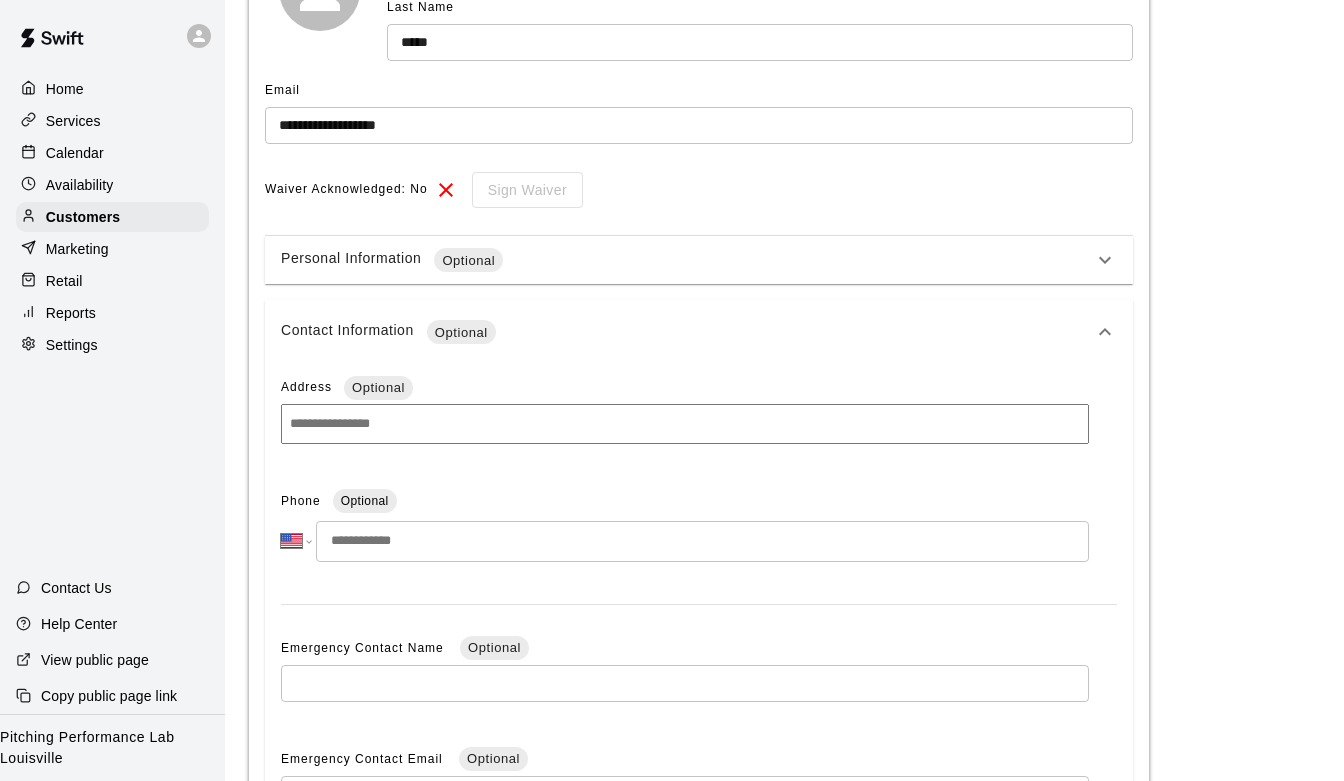 scroll, scrollTop: 319, scrollLeft: 0, axis: vertical 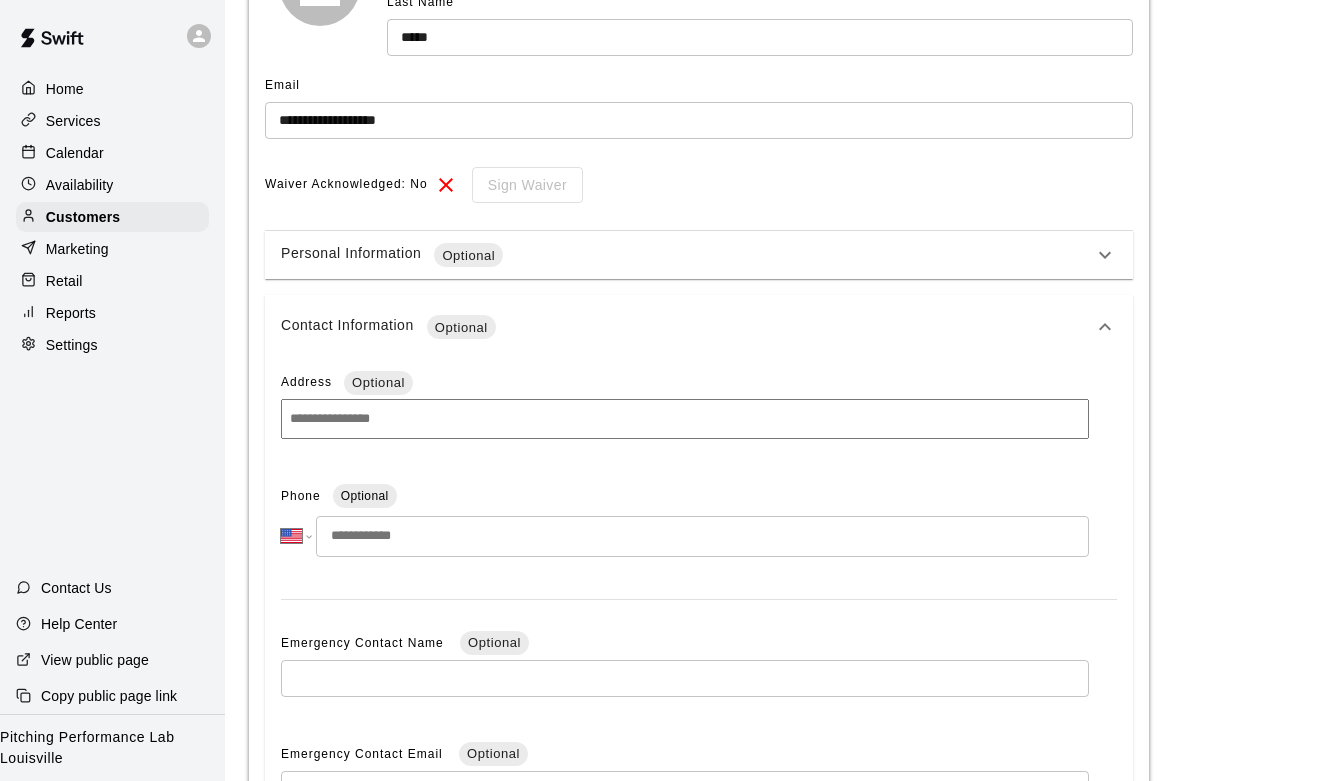 click at bounding box center [702, 536] 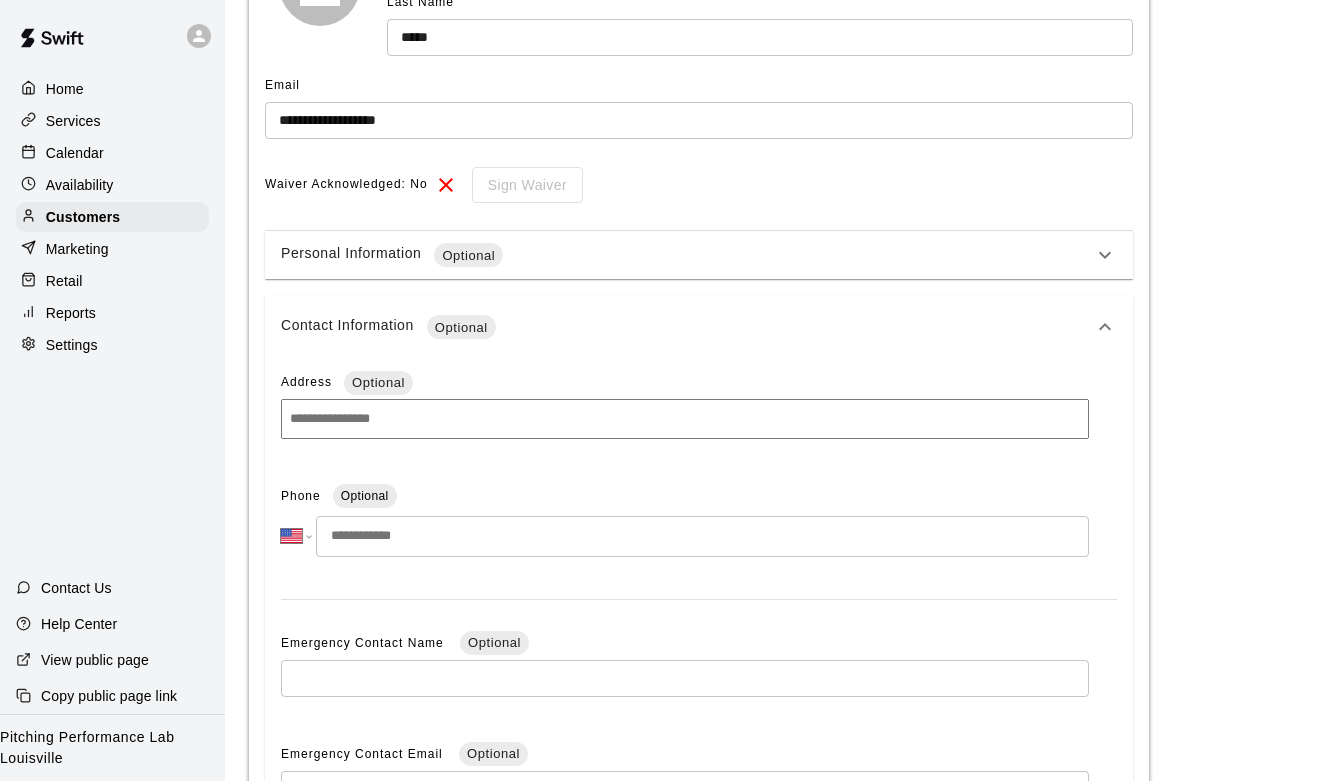 paste on "**********" 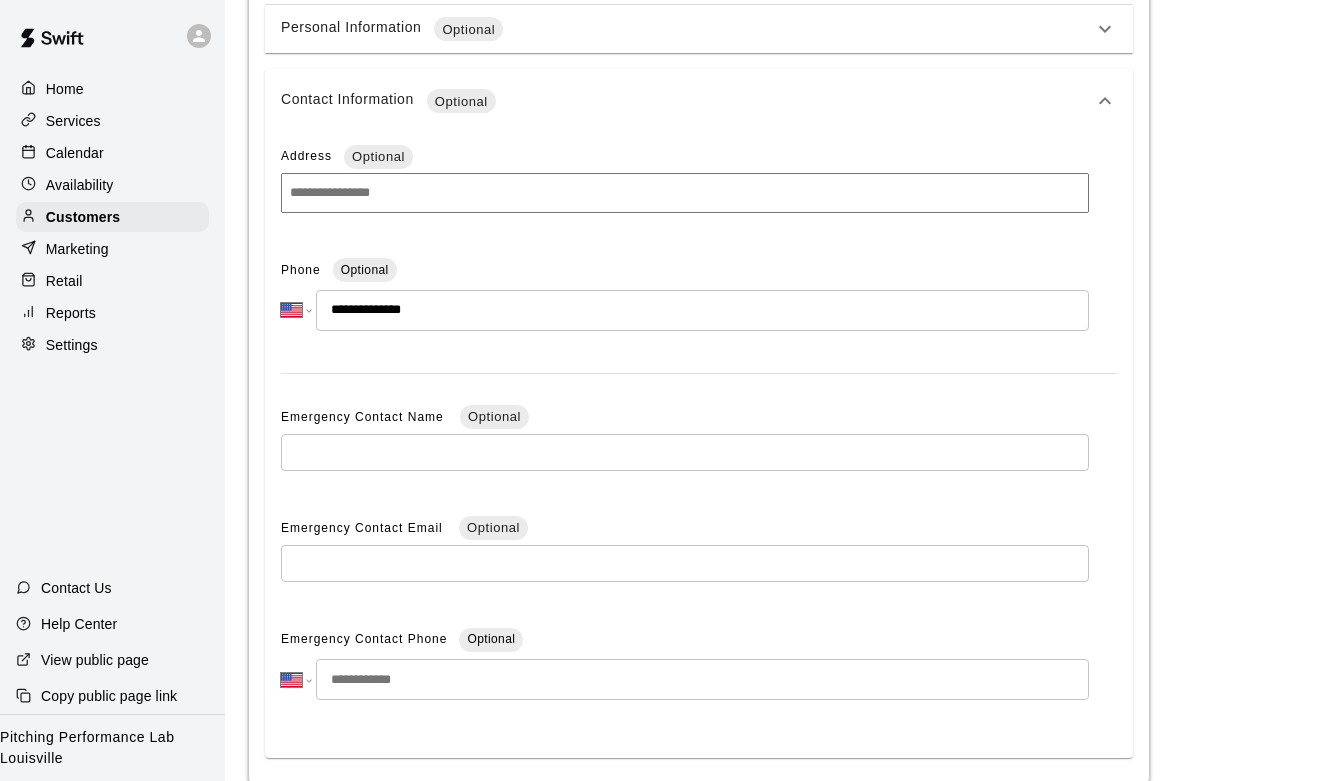 scroll, scrollTop: 630, scrollLeft: 0, axis: vertical 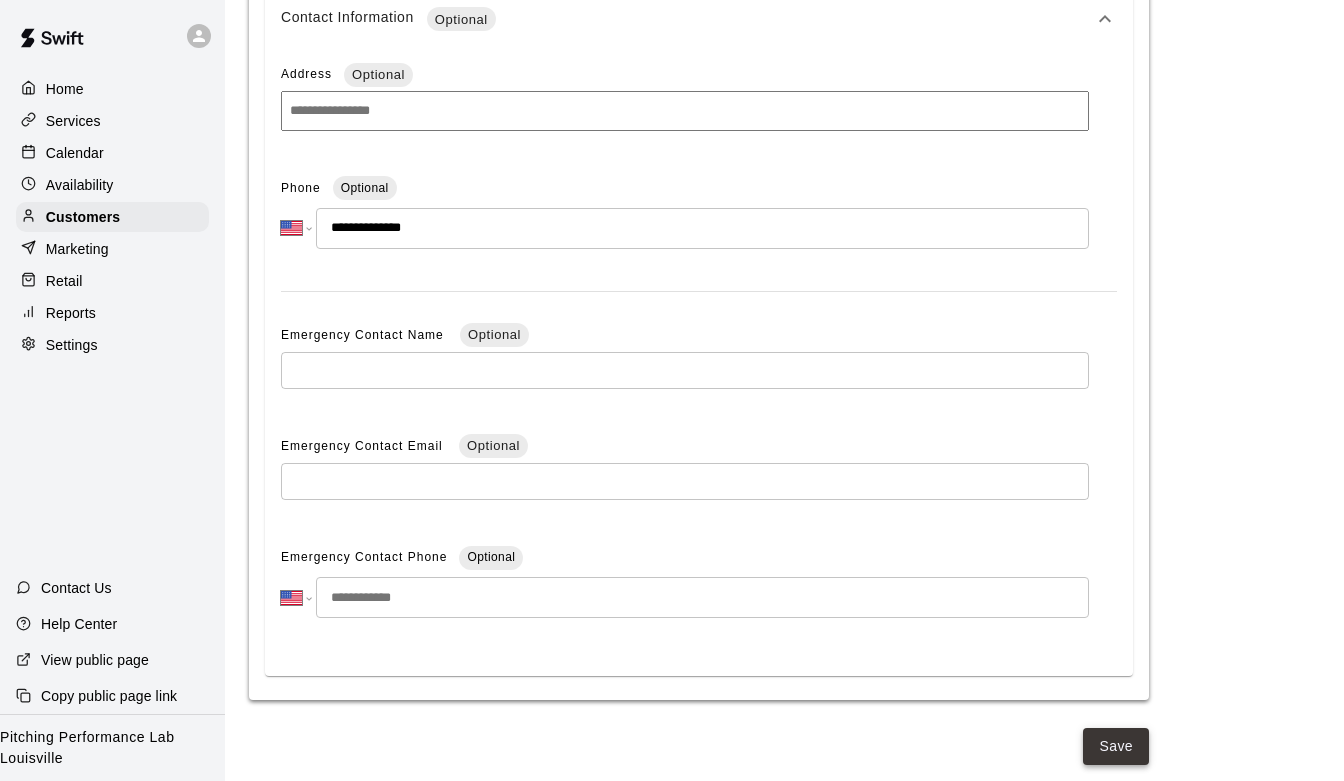 type on "**********" 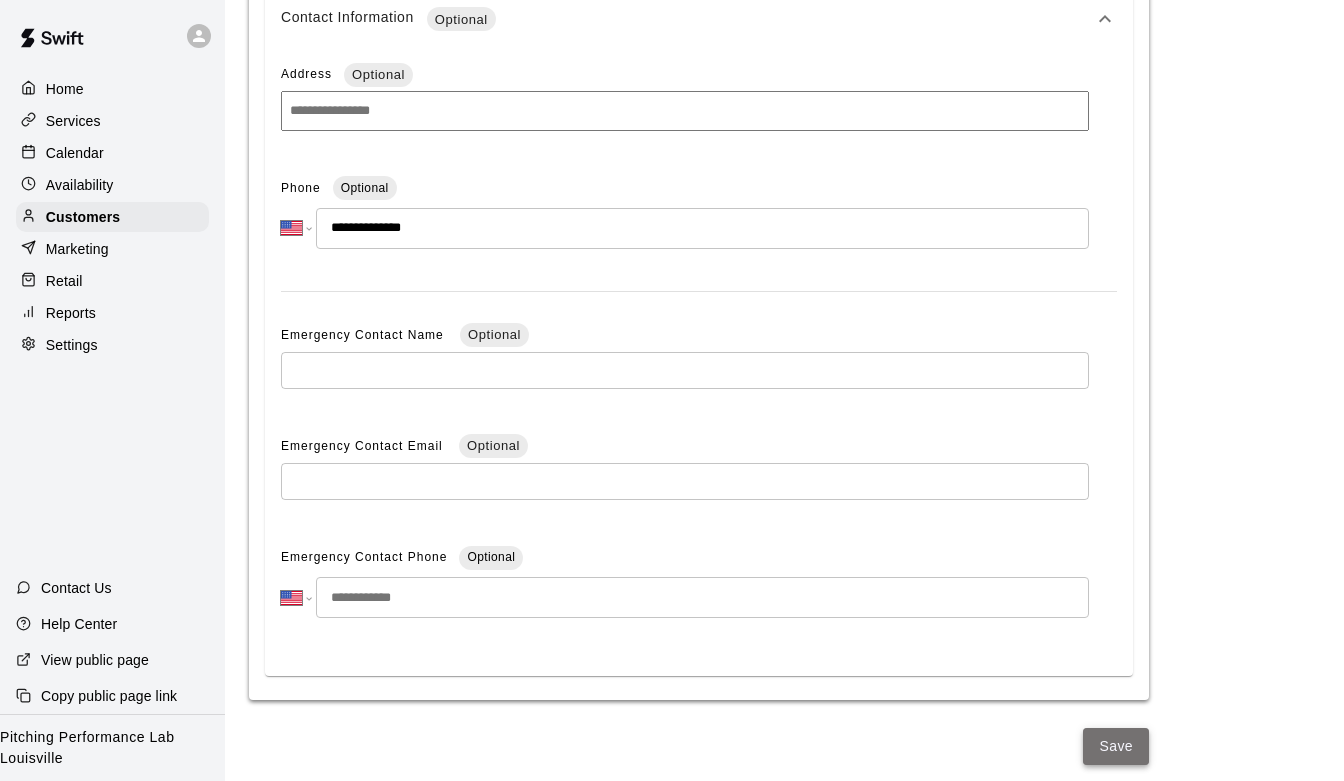 click on "Save" at bounding box center [1116, 746] 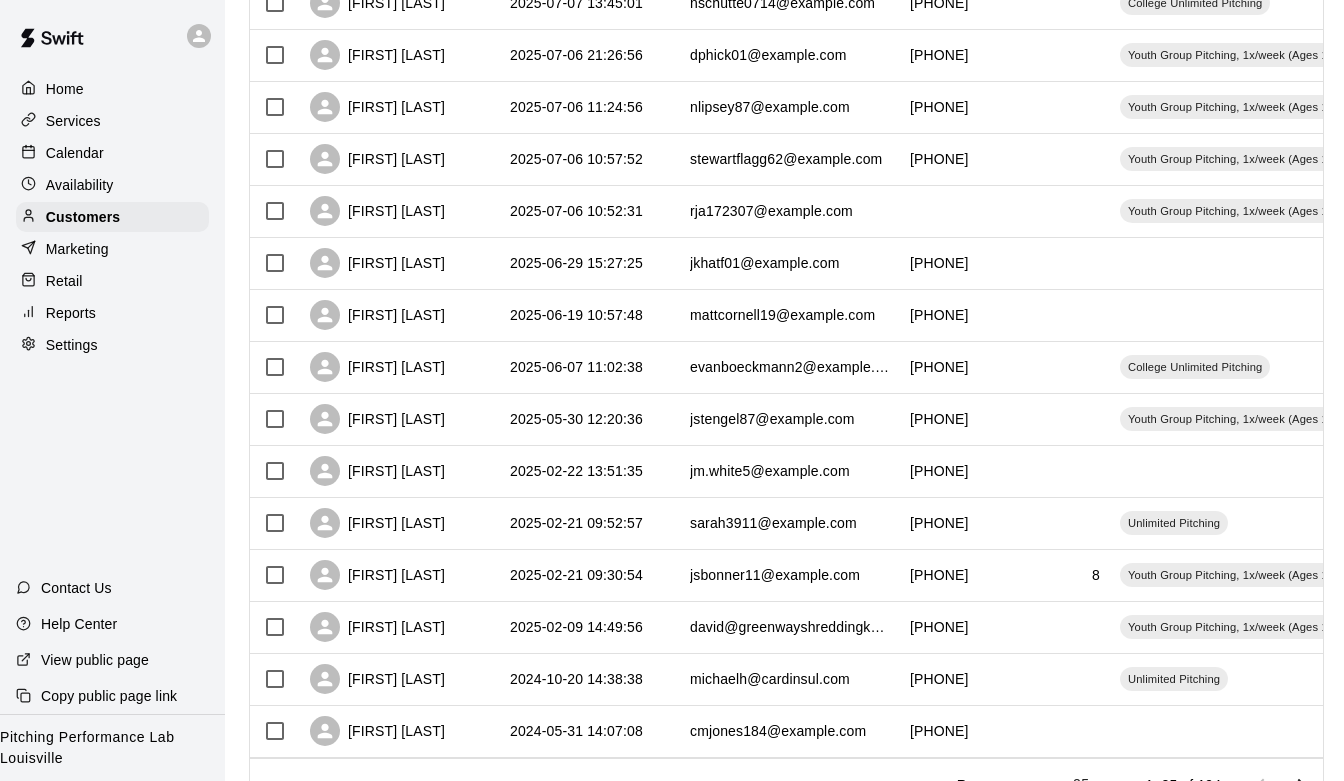 scroll, scrollTop: 0, scrollLeft: 0, axis: both 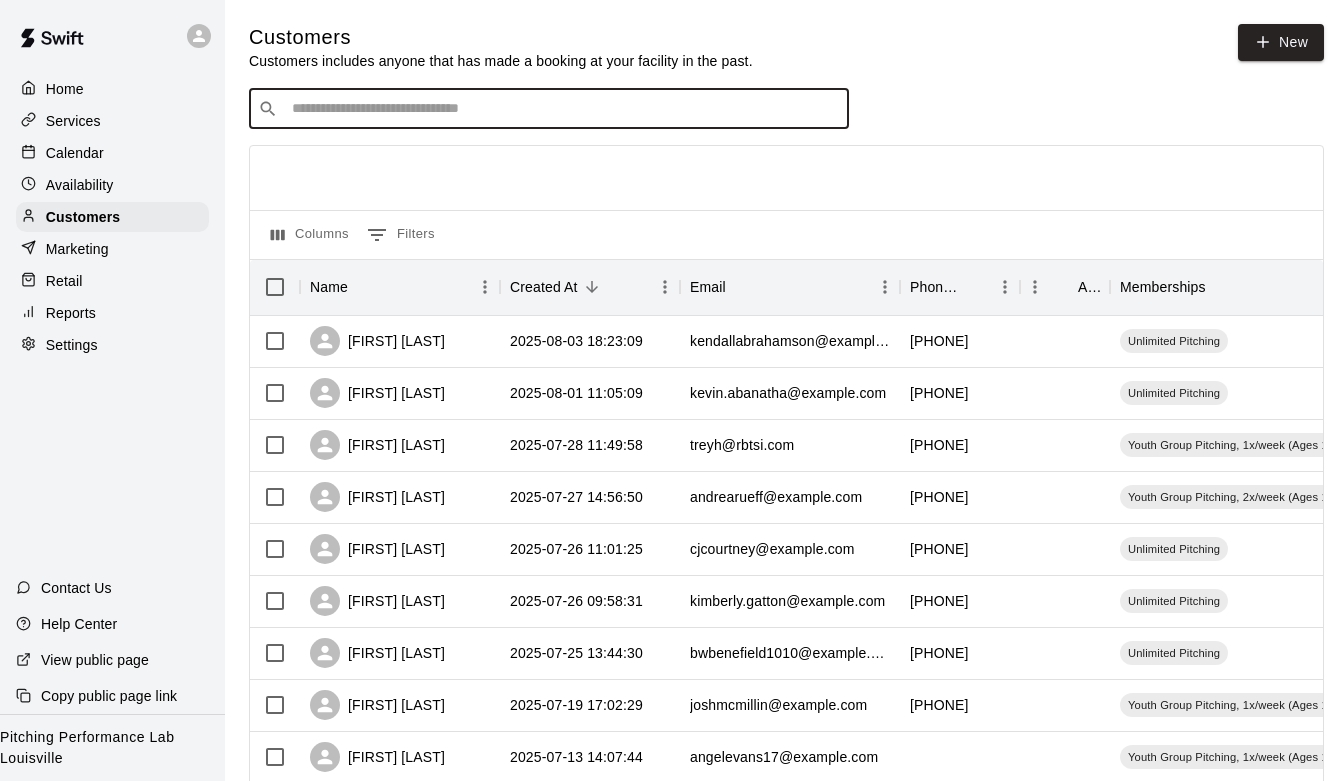 click at bounding box center (563, 109) 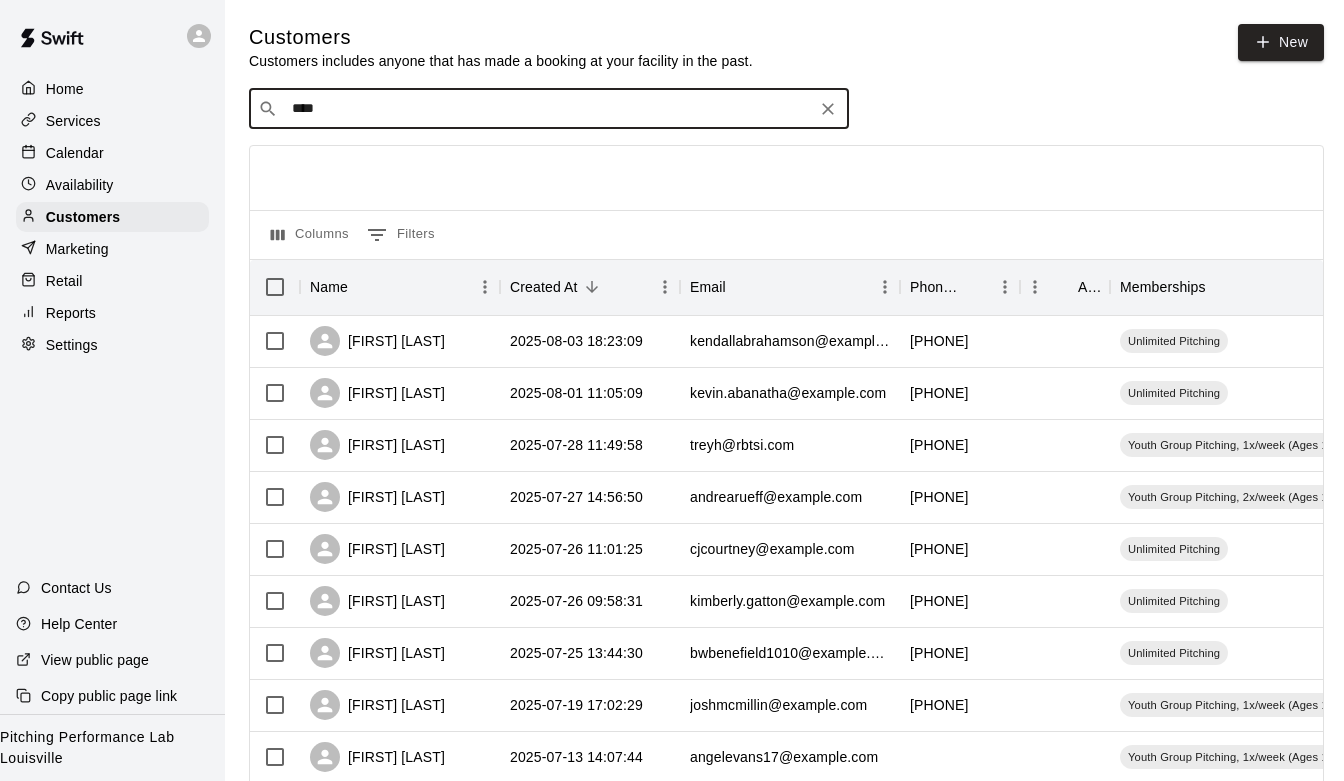 type on "*****" 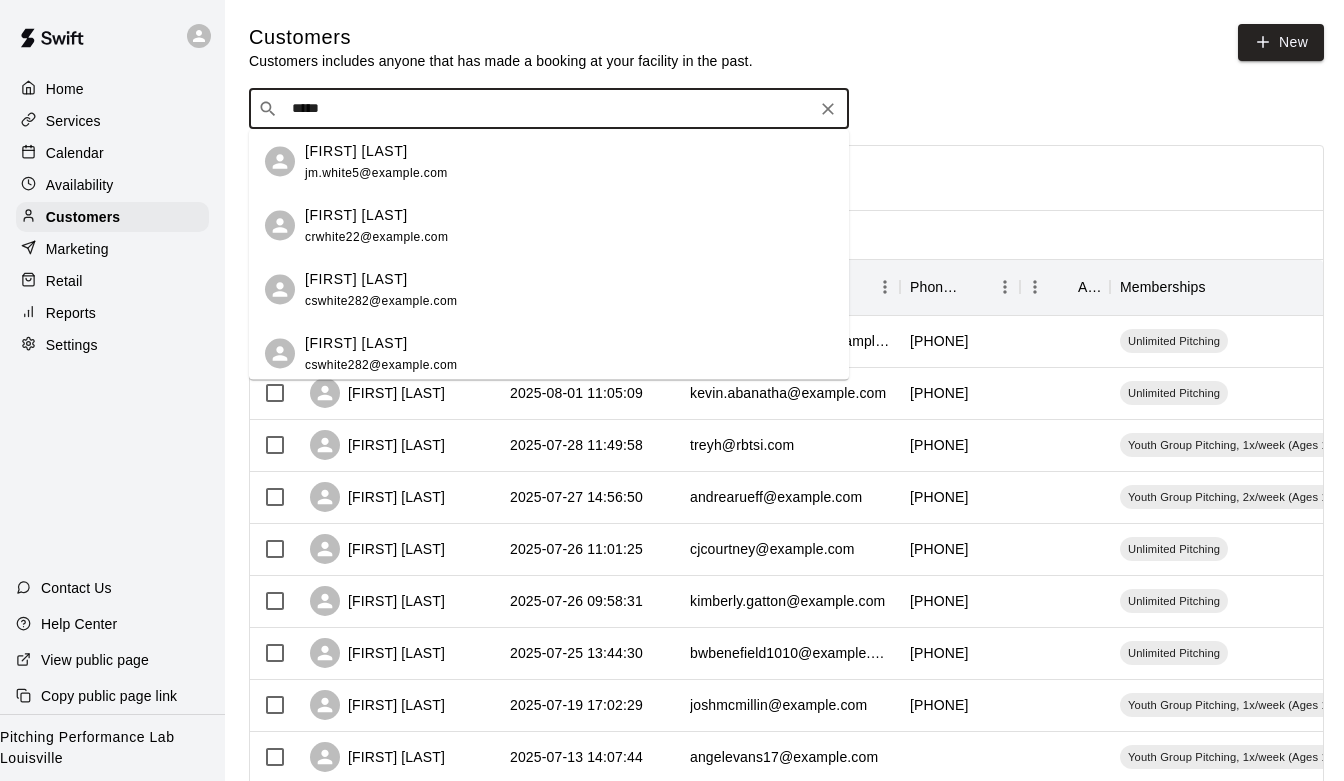 scroll, scrollTop: 6, scrollLeft: 0, axis: vertical 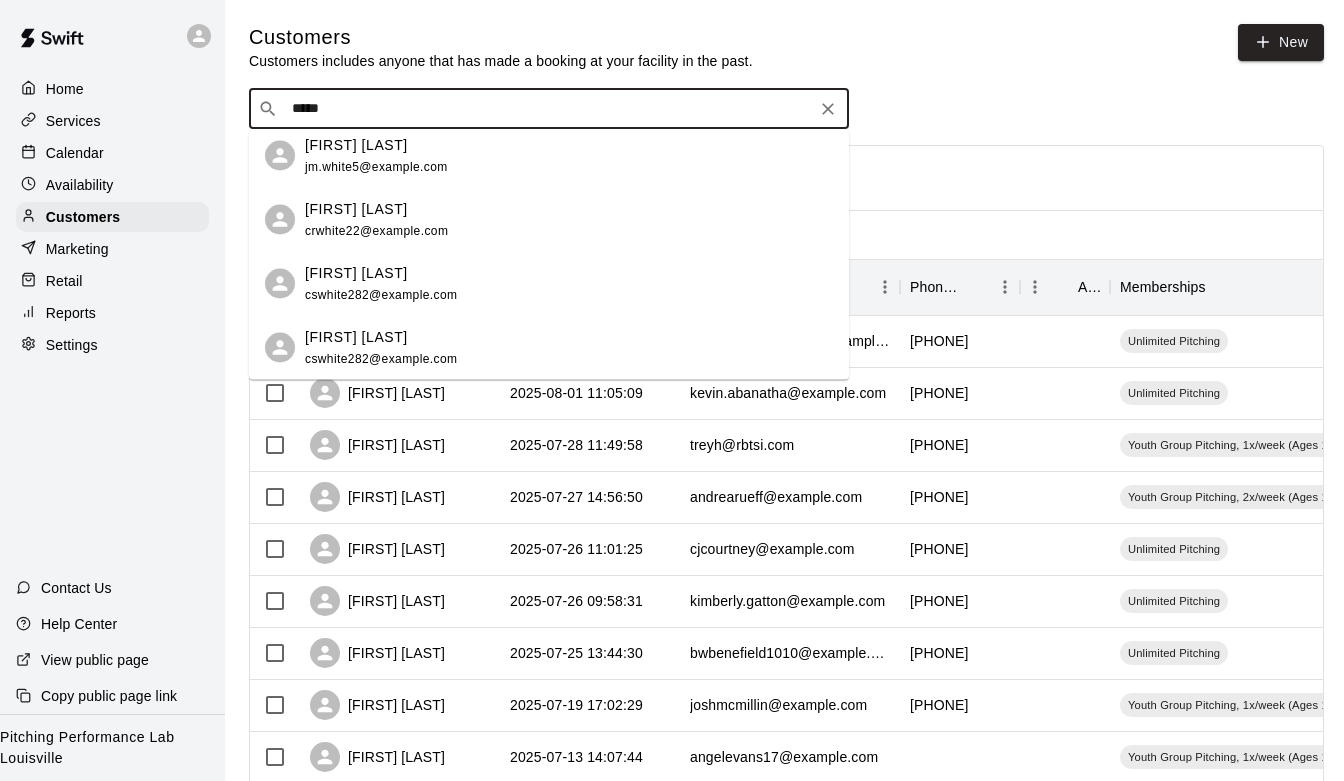 click on "[FIRST] [LAST] jm.white5@example.com" at bounding box center (569, 155) 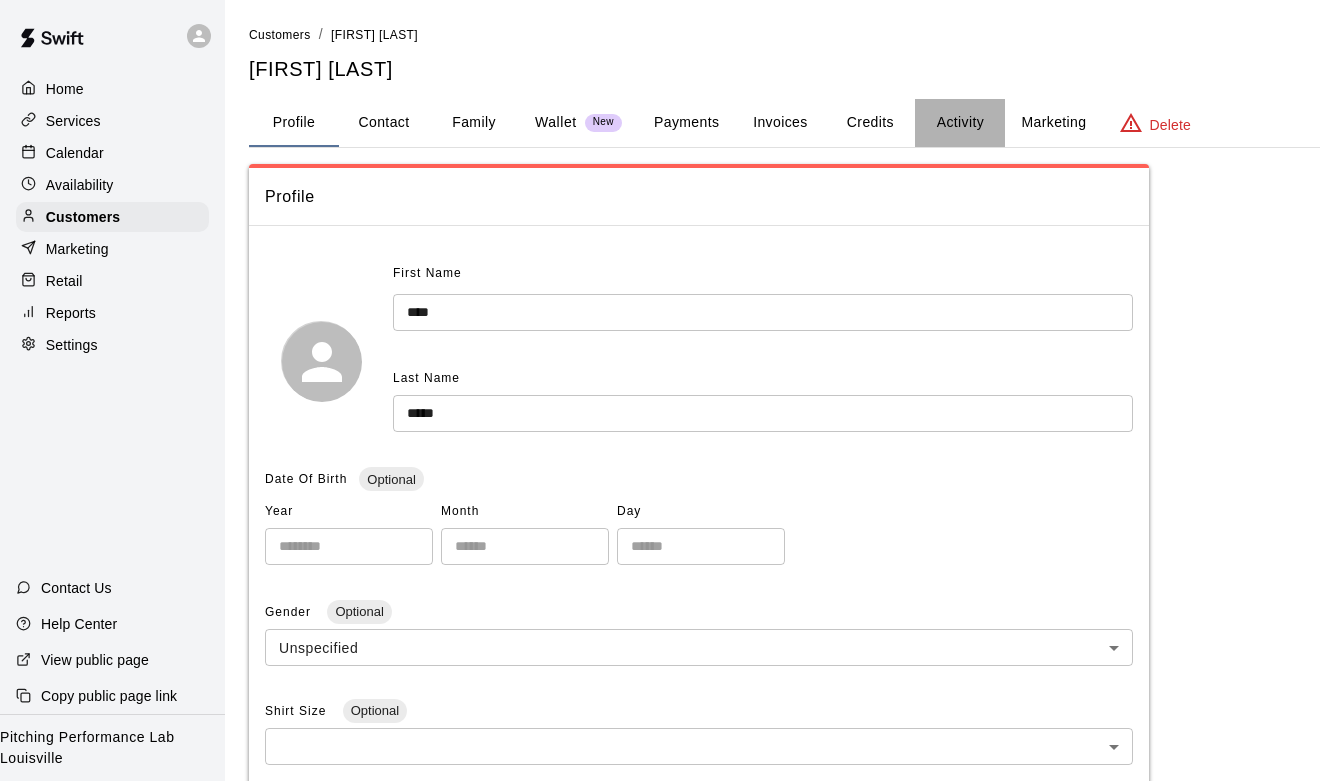 click on "Activity" at bounding box center (960, 123) 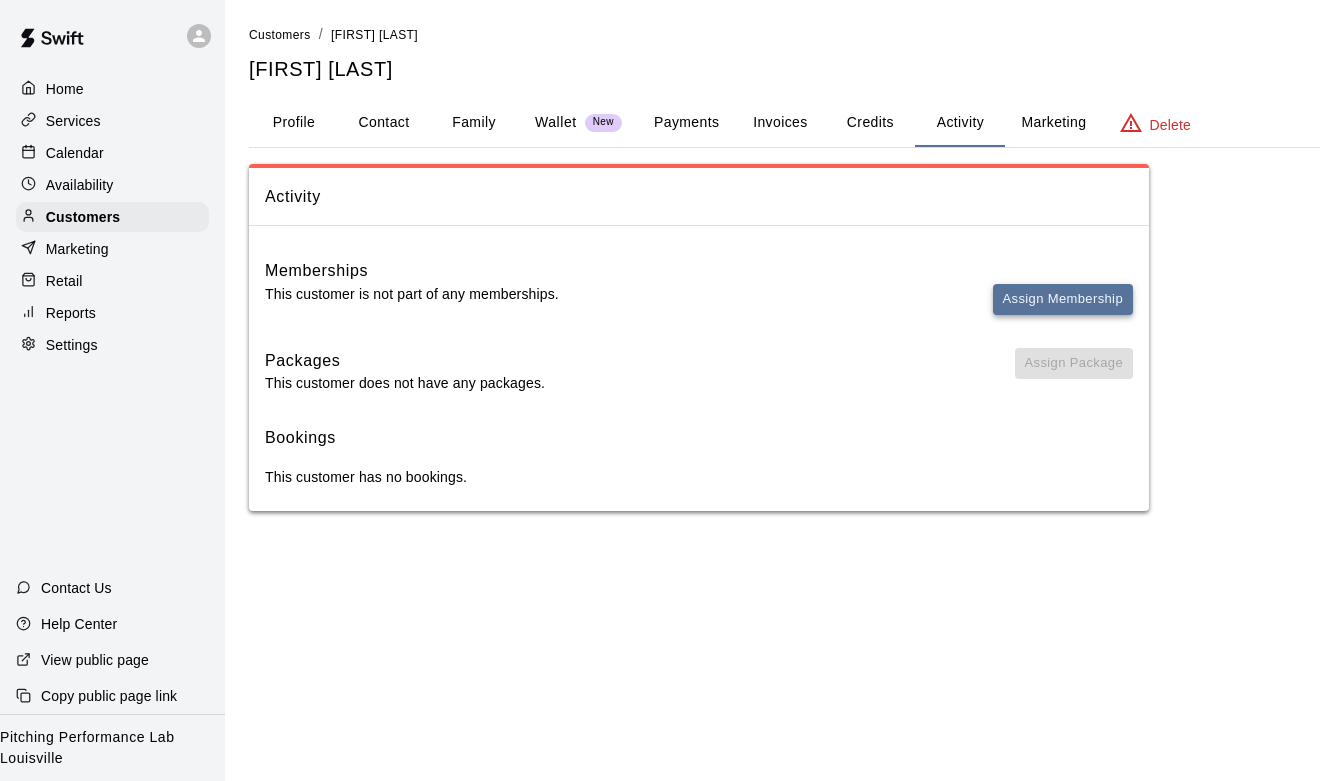 click on "Assign Membership" at bounding box center (1063, 299) 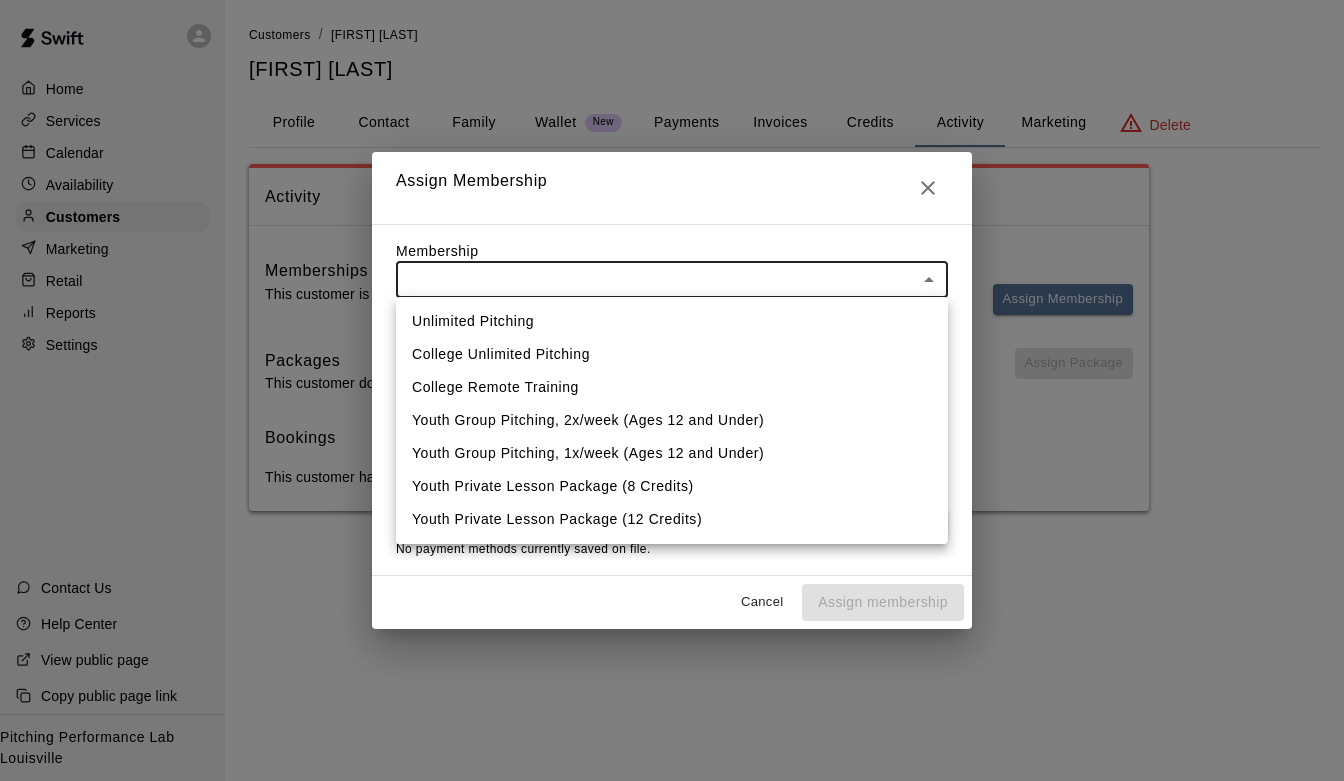 click on "View public page Copy public page link Pitching Performance Lab Louisville Customers / [FIRST] [LAST] [FIRST] [LAST] Profile Contact Family Wallet New Payments Invoices Credits Activity Marketing Delete Activity Memberships This customer is not part of any memberships. Assign Membership Packages This customer does not have any packages. Assign Package Bookings This customer has no bookings. Swift - Edit Customer Close cross-small Assign Membership Membership ​ ​ Payment Summary Coupon Code ​ Apply Payment Method   Add No payment methods currently saved on file. Cancel Assign membership Unlimited Pitching College Unlimited Pitching College Remote Training Youth Group Pitching, 2x/week (Ages 12 and Under) Youth Group Pitching, 1x/week (Ages 12 and Under) Youth Private Lesson Package (8 Credits) Youth Private Lesson Package (12 Credits)" at bounding box center (672, 275) 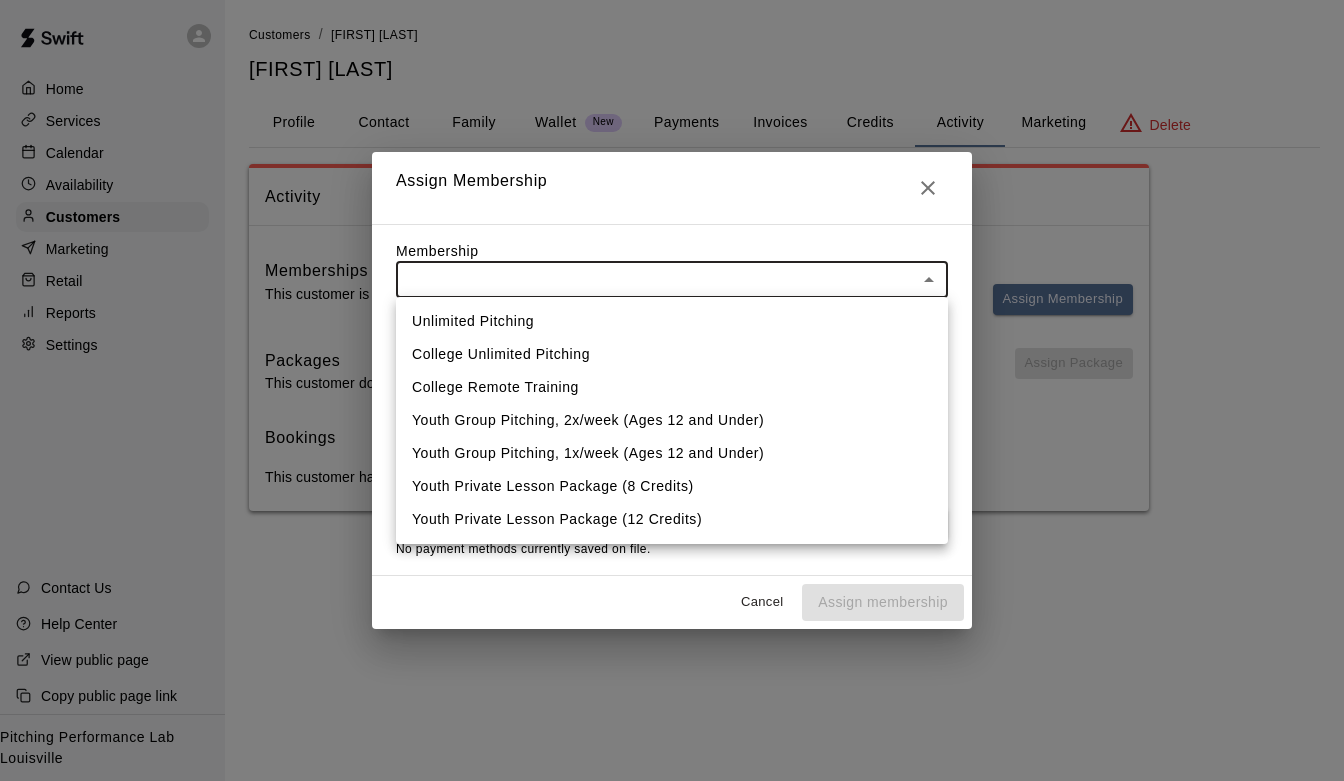 click on "Unlimited Pitching" at bounding box center [672, 321] 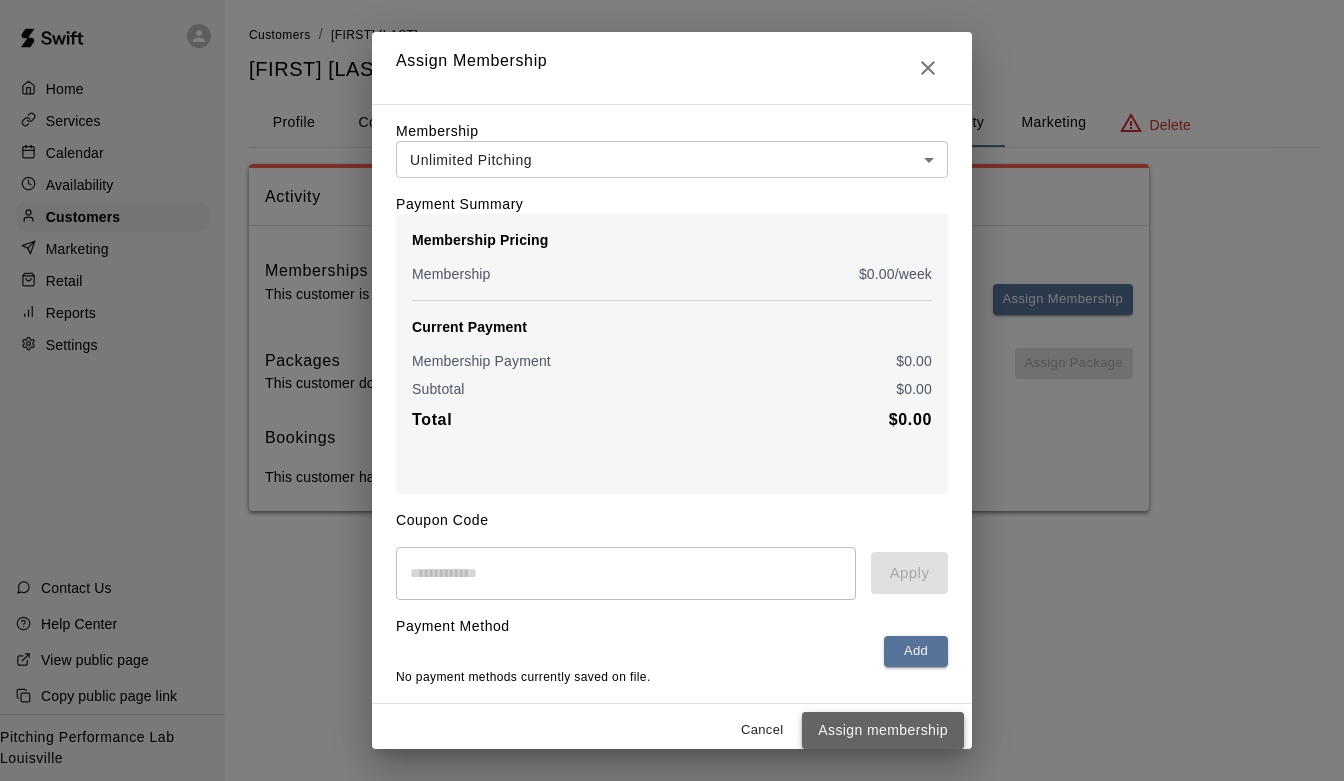 click on "Assign membership" at bounding box center [883, 730] 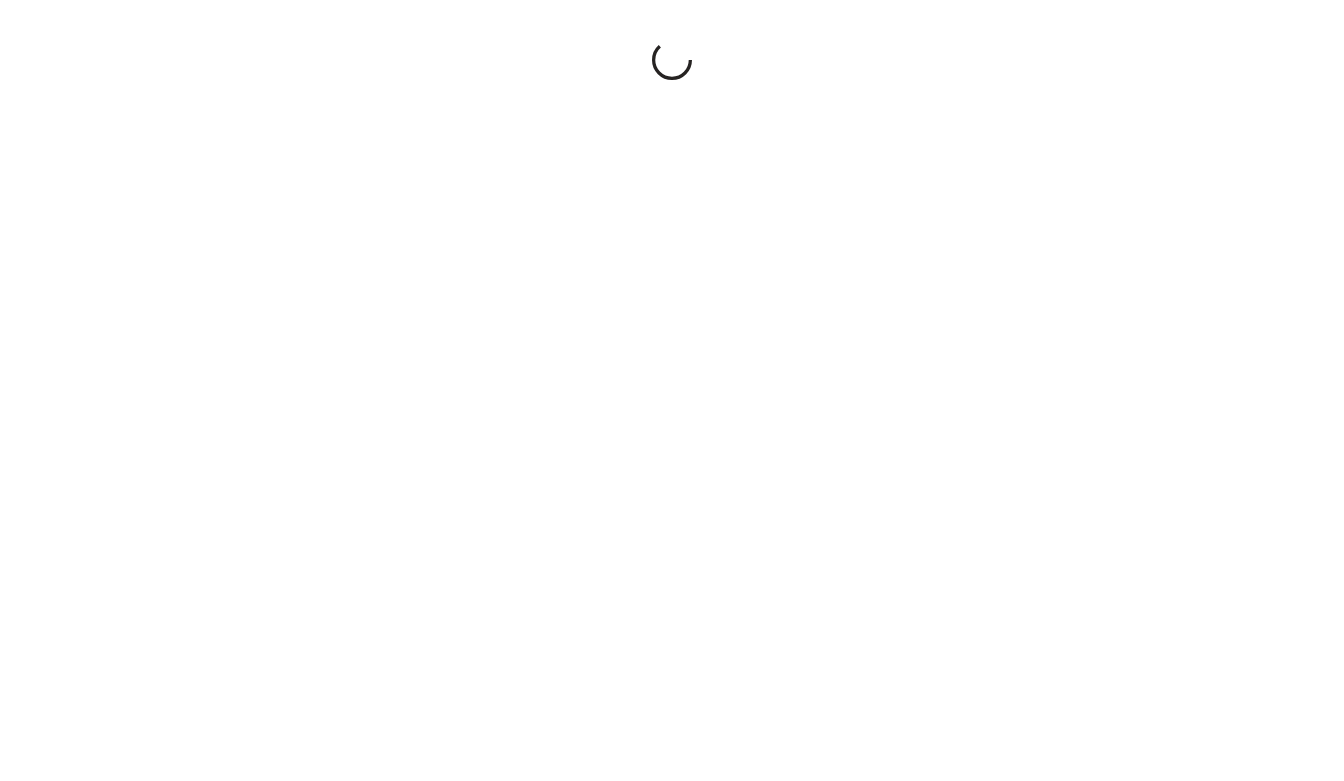 scroll, scrollTop: 0, scrollLeft: 0, axis: both 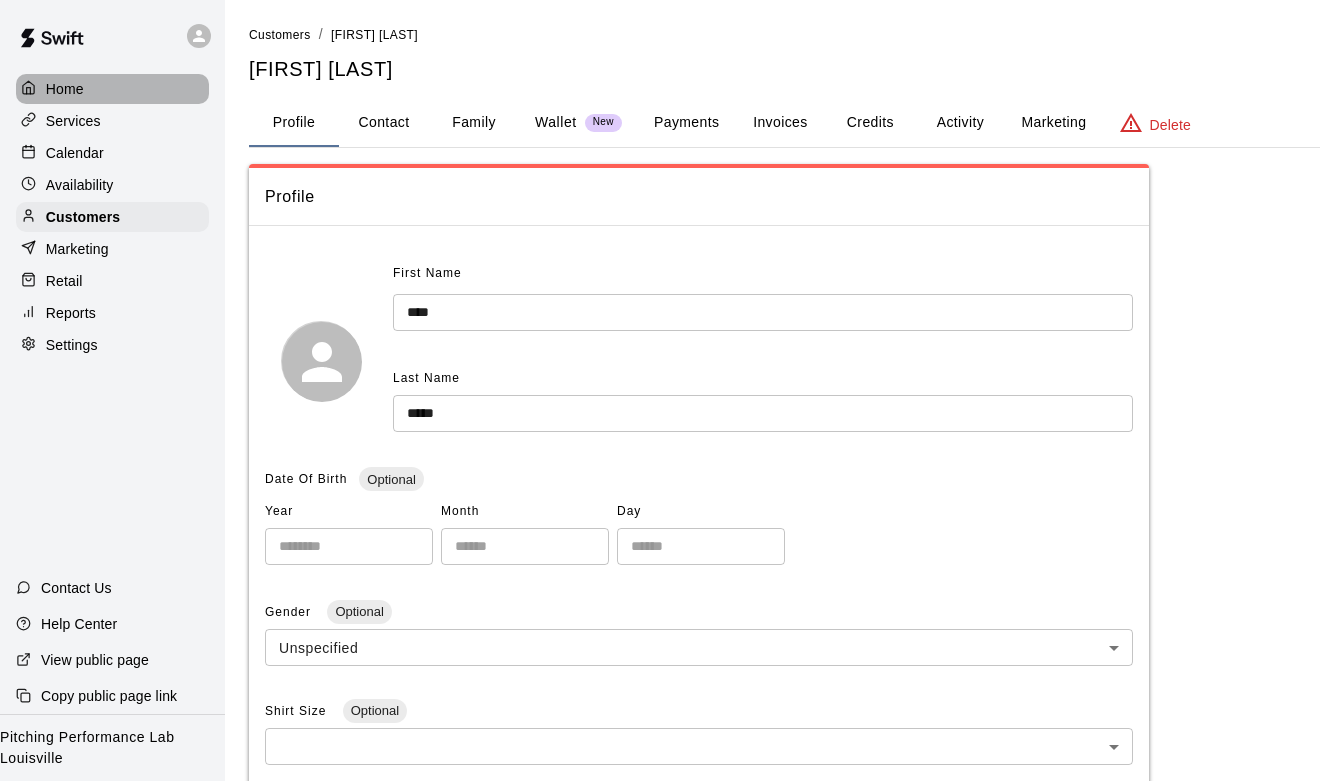 click on "Home" at bounding box center (112, 89) 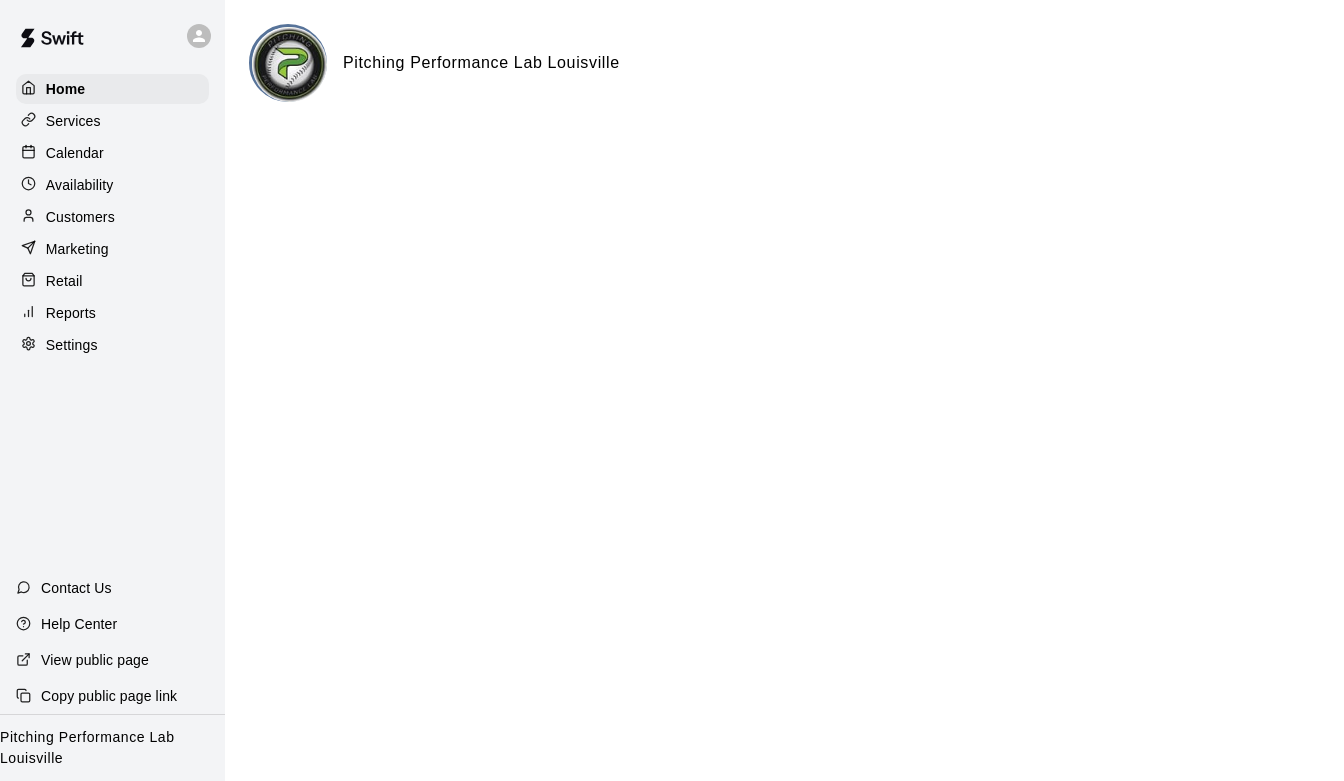 click on "Customers" at bounding box center (80, 217) 